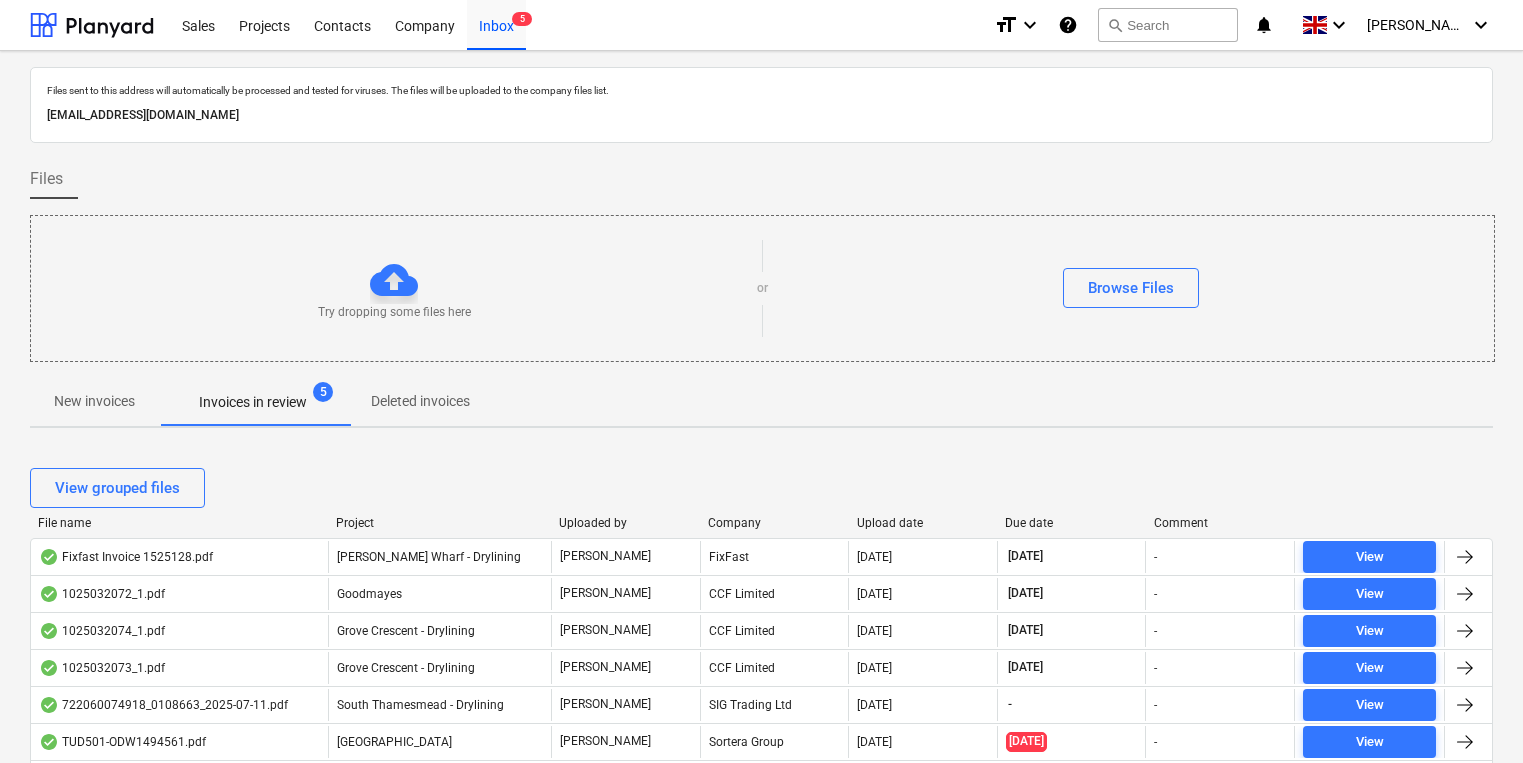 scroll, scrollTop: 0, scrollLeft: 0, axis: both 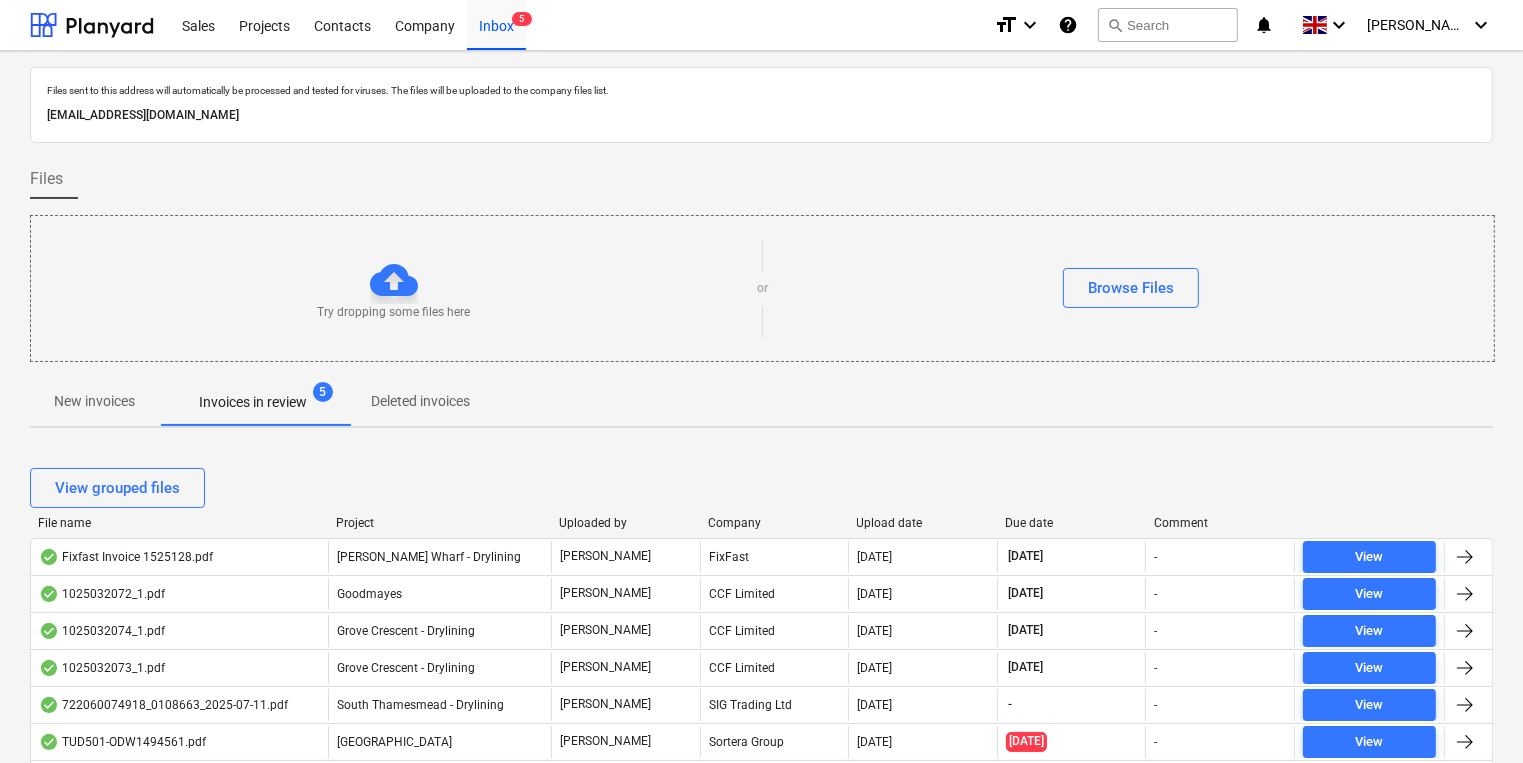 drag, startPoint x: 85, startPoint y: 396, endPoint x: 62, endPoint y: 386, distance: 25.079872 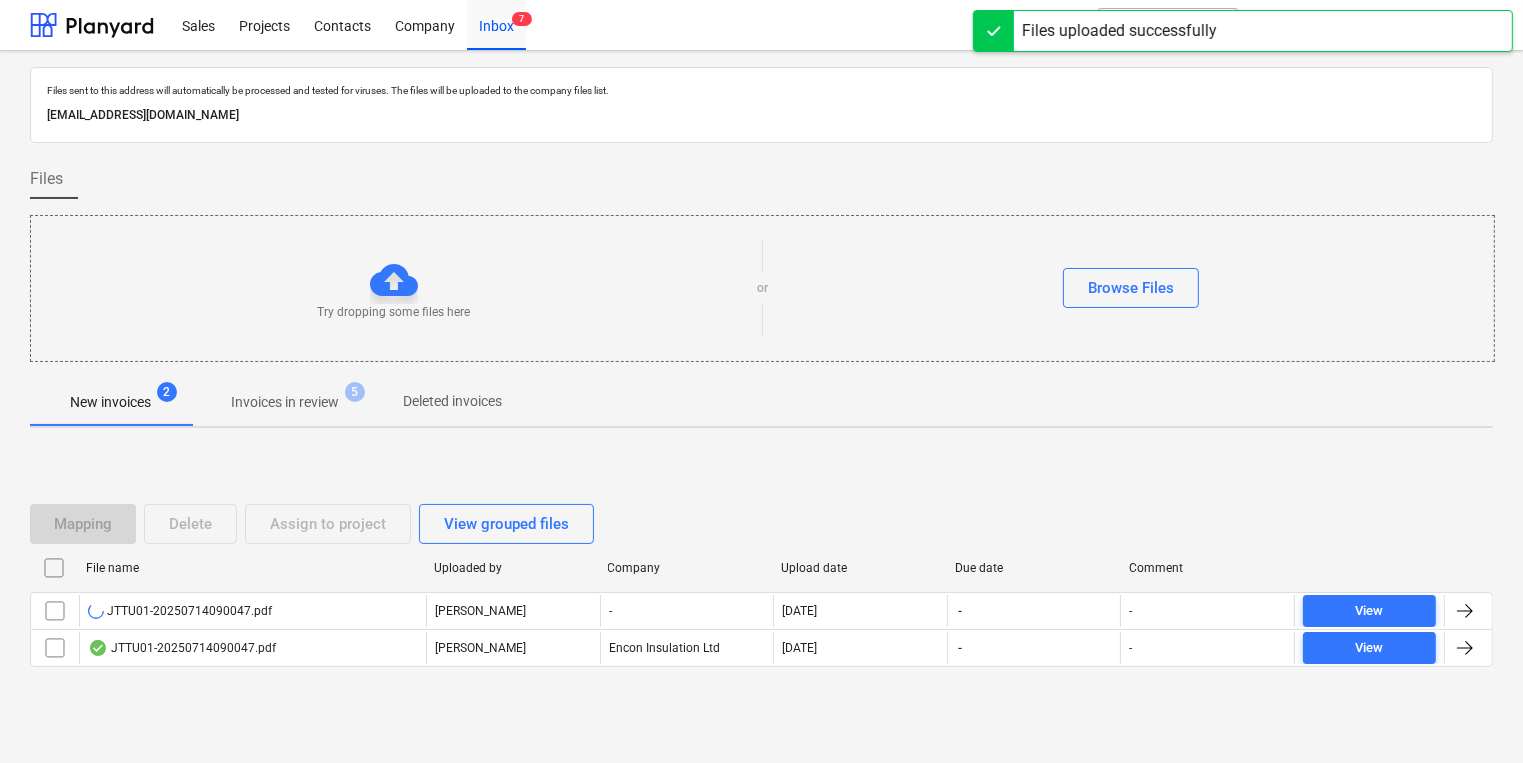 type 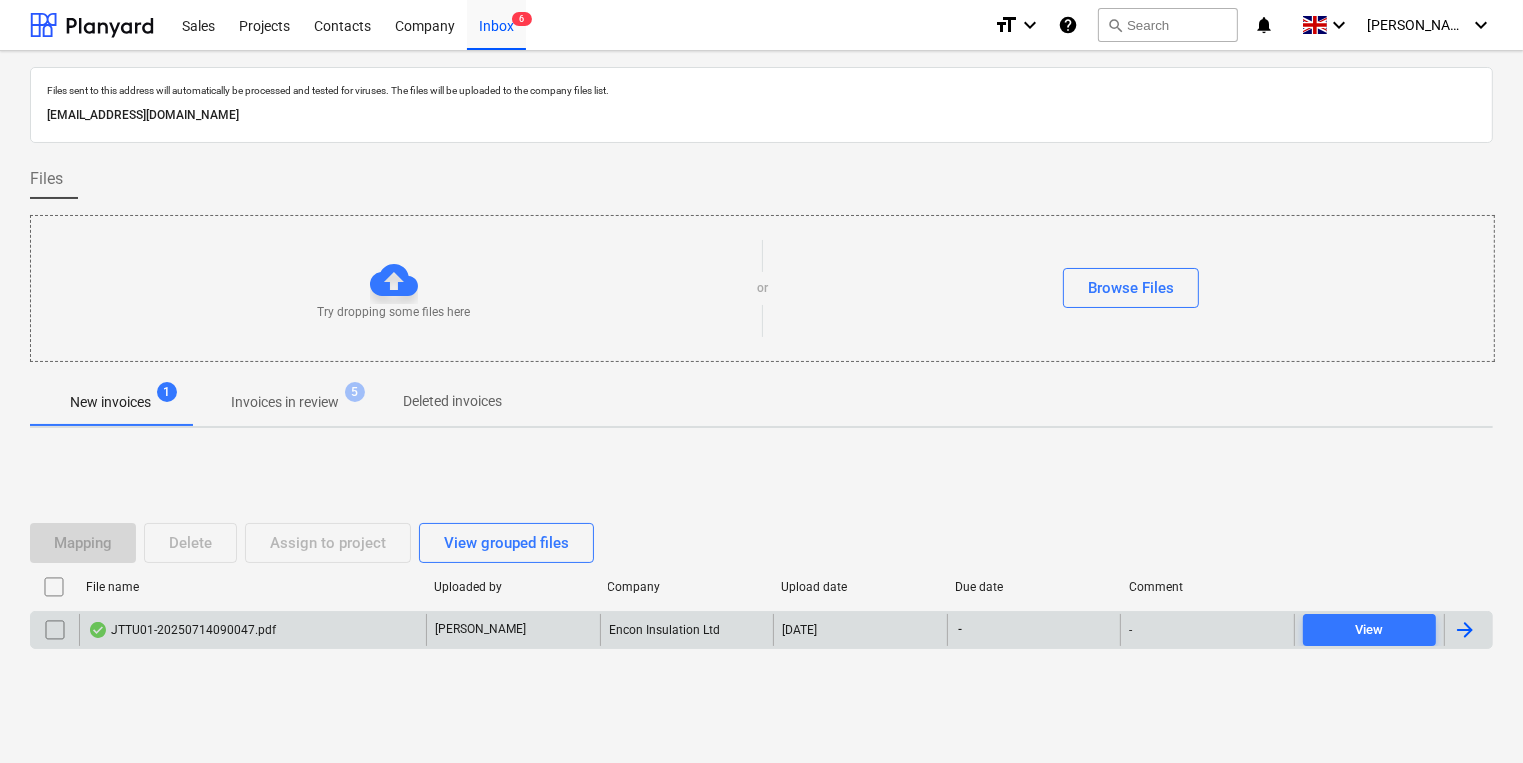 click on "JTTU01-20250714090047.pdf" at bounding box center [182, 630] 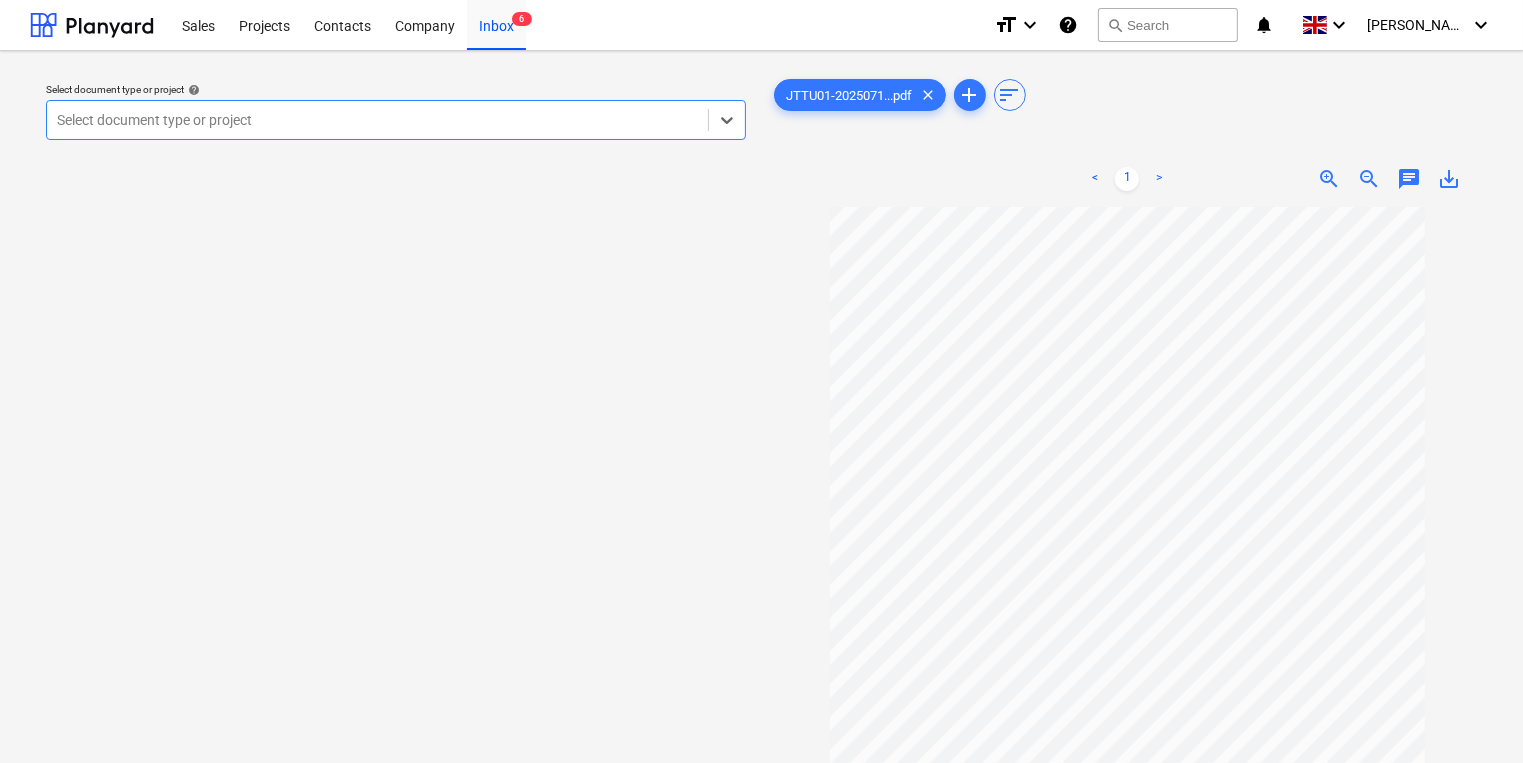 scroll, scrollTop: 0, scrollLeft: 0, axis: both 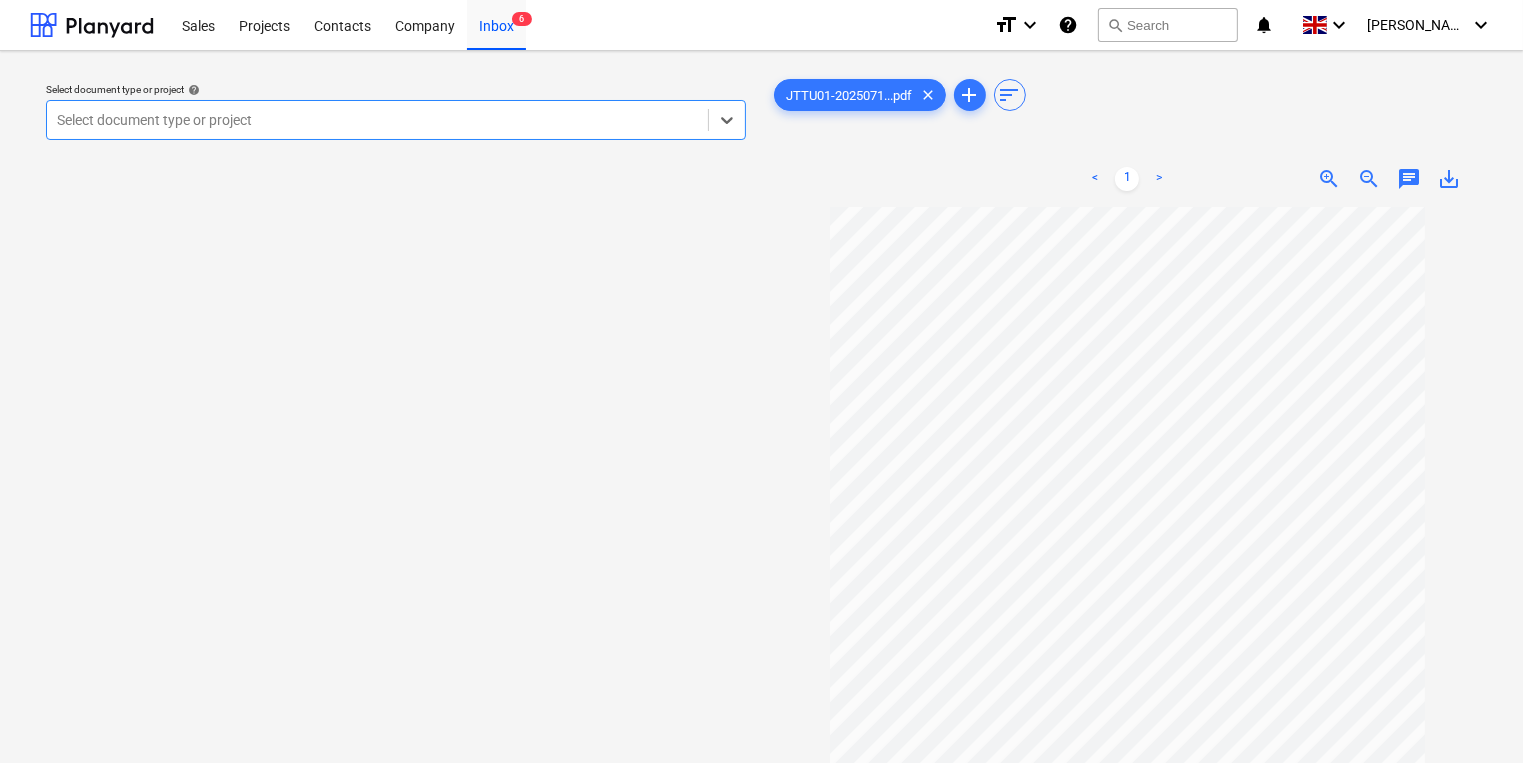 click at bounding box center [377, 120] 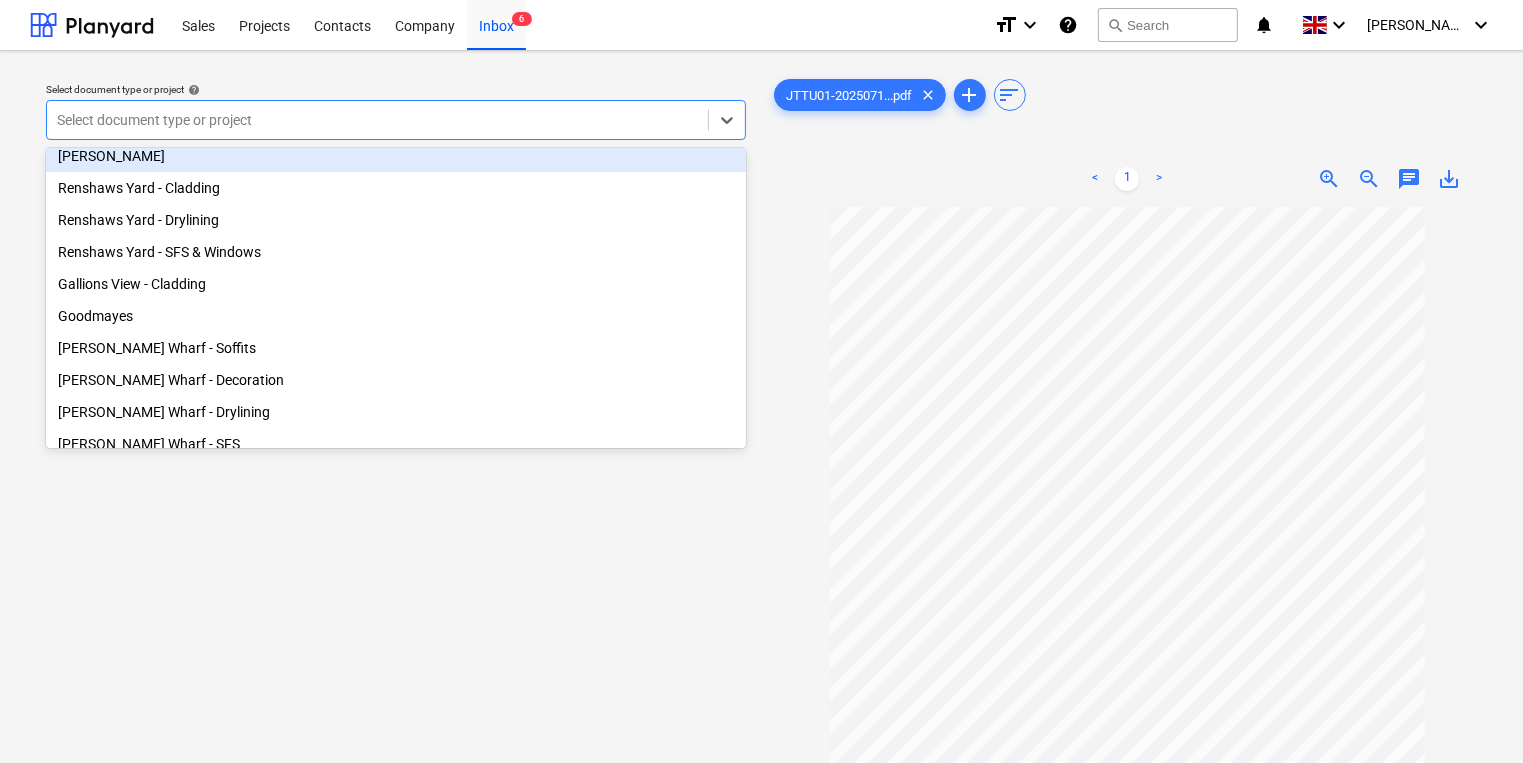 scroll, scrollTop: 79, scrollLeft: 0, axis: vertical 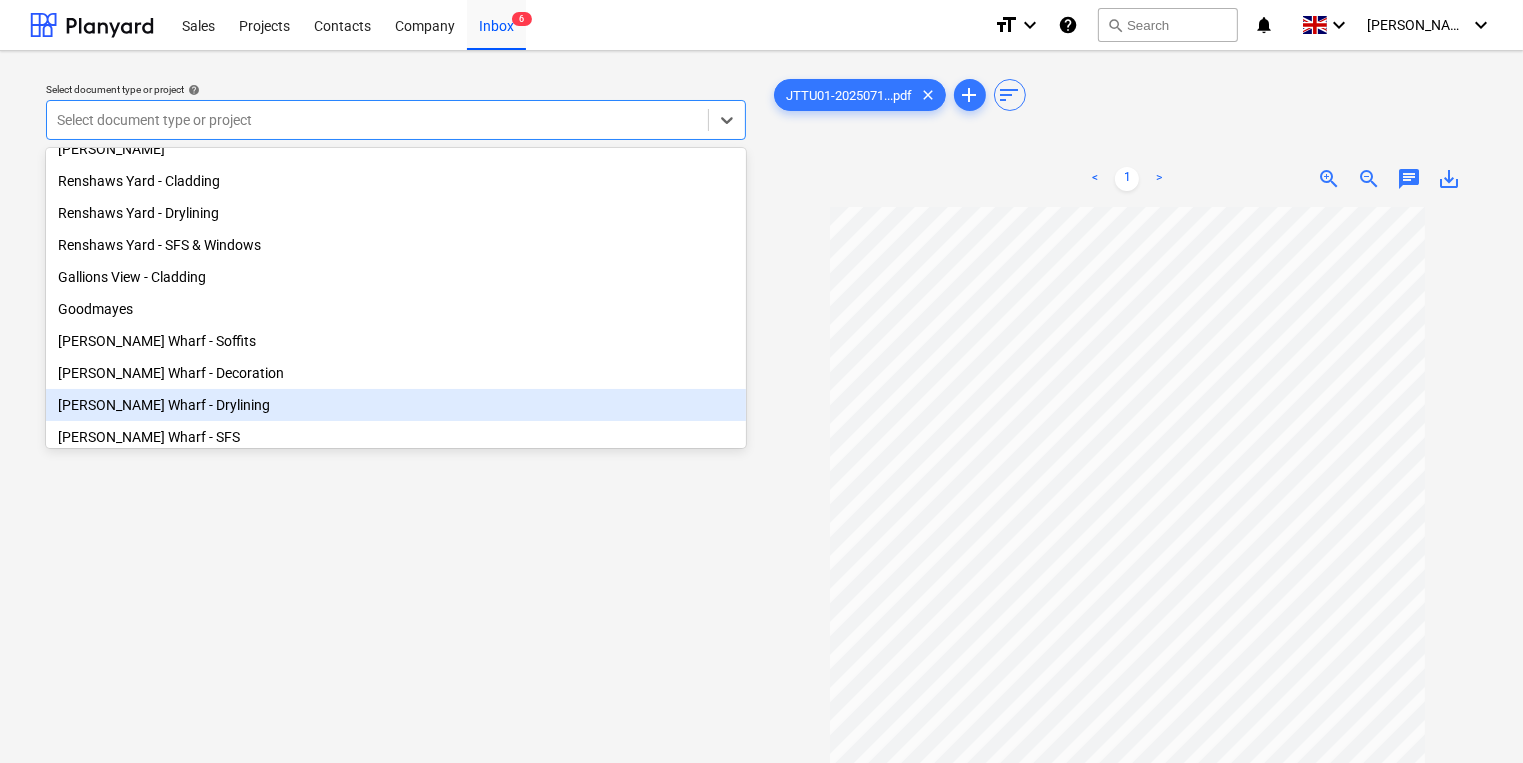 click on "[PERSON_NAME] Wharf - Drylining" at bounding box center (396, 405) 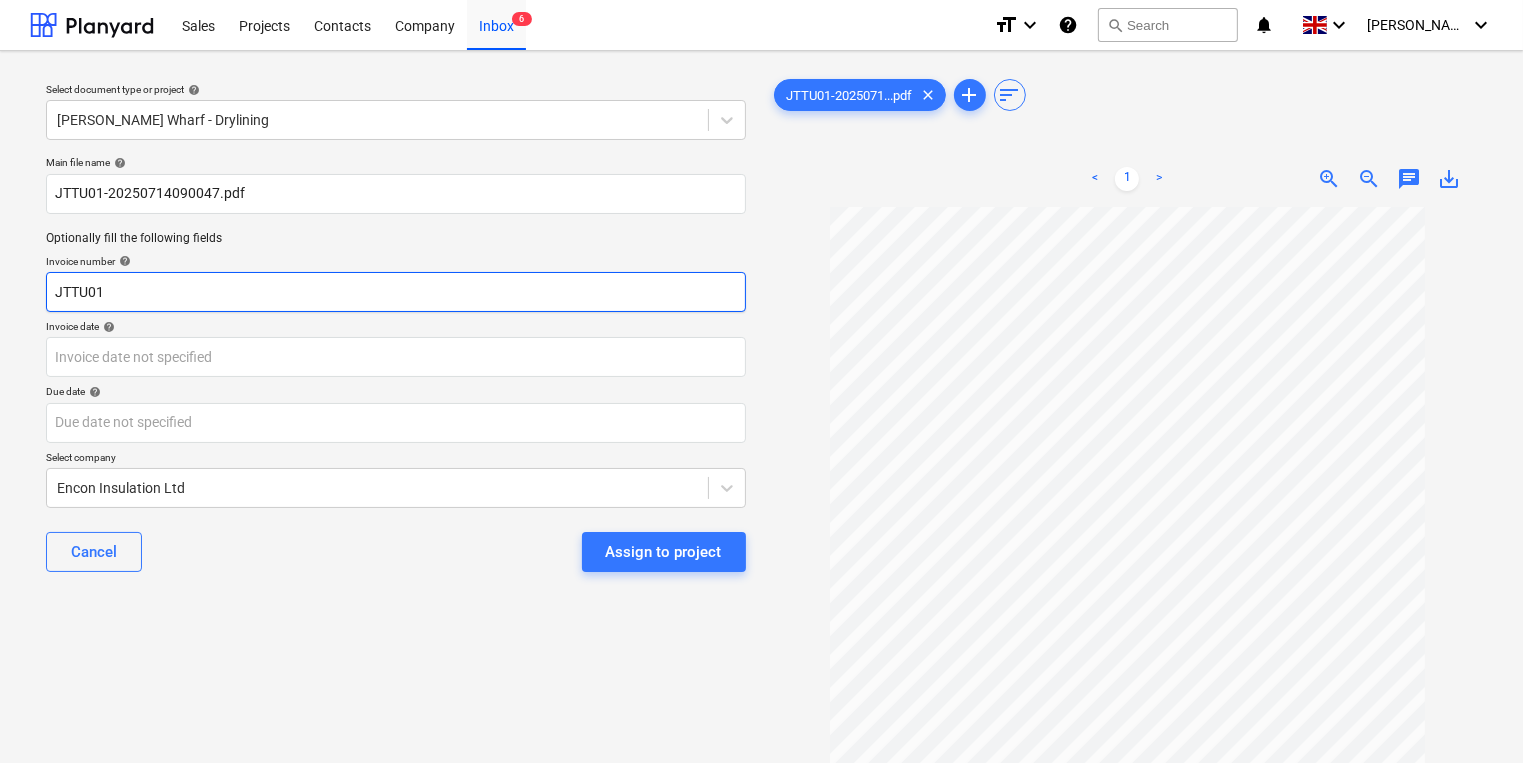 drag, startPoint x: 151, startPoint y: 296, endPoint x: 36, endPoint y: 292, distance: 115.06954 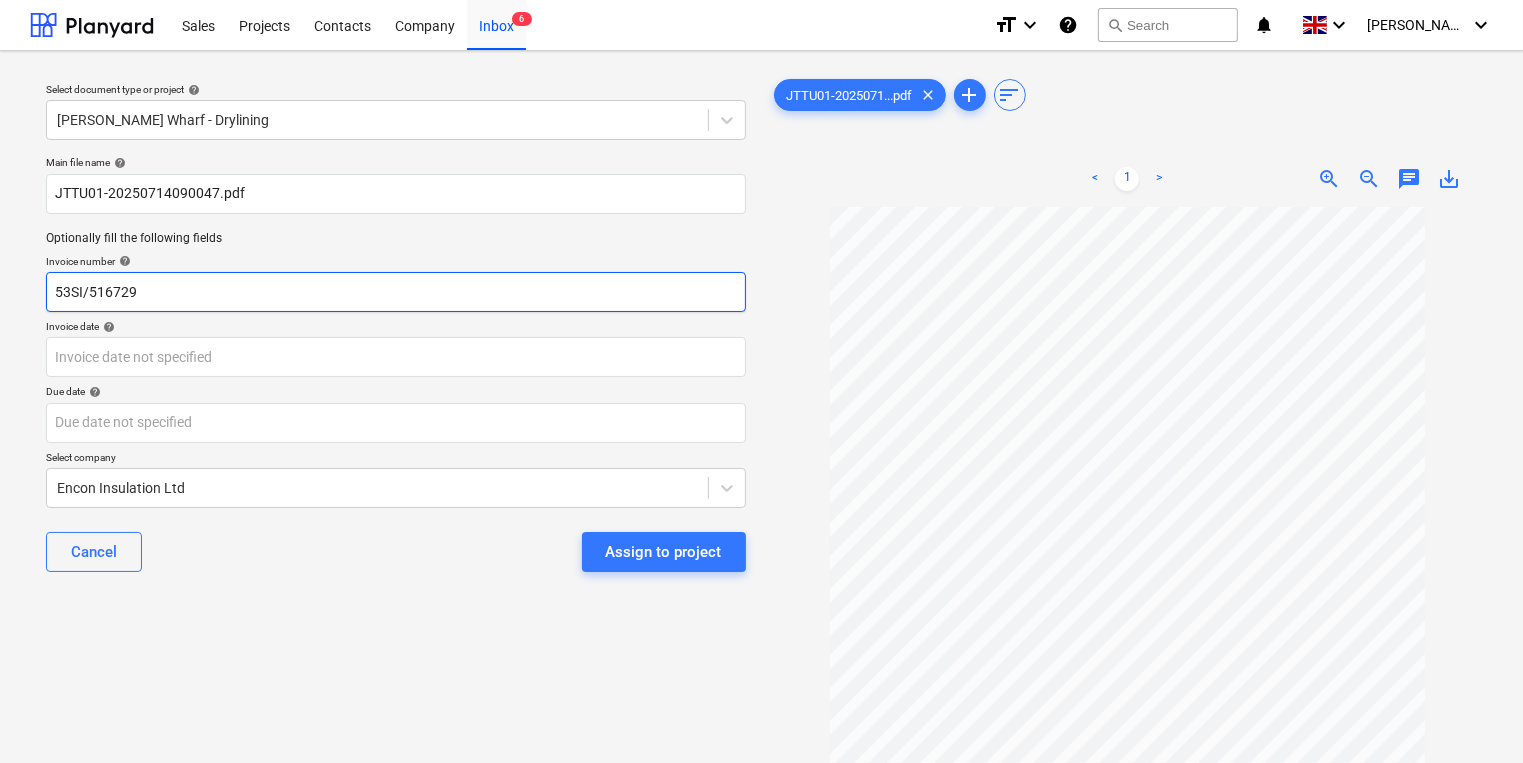 type on "53SI/516729" 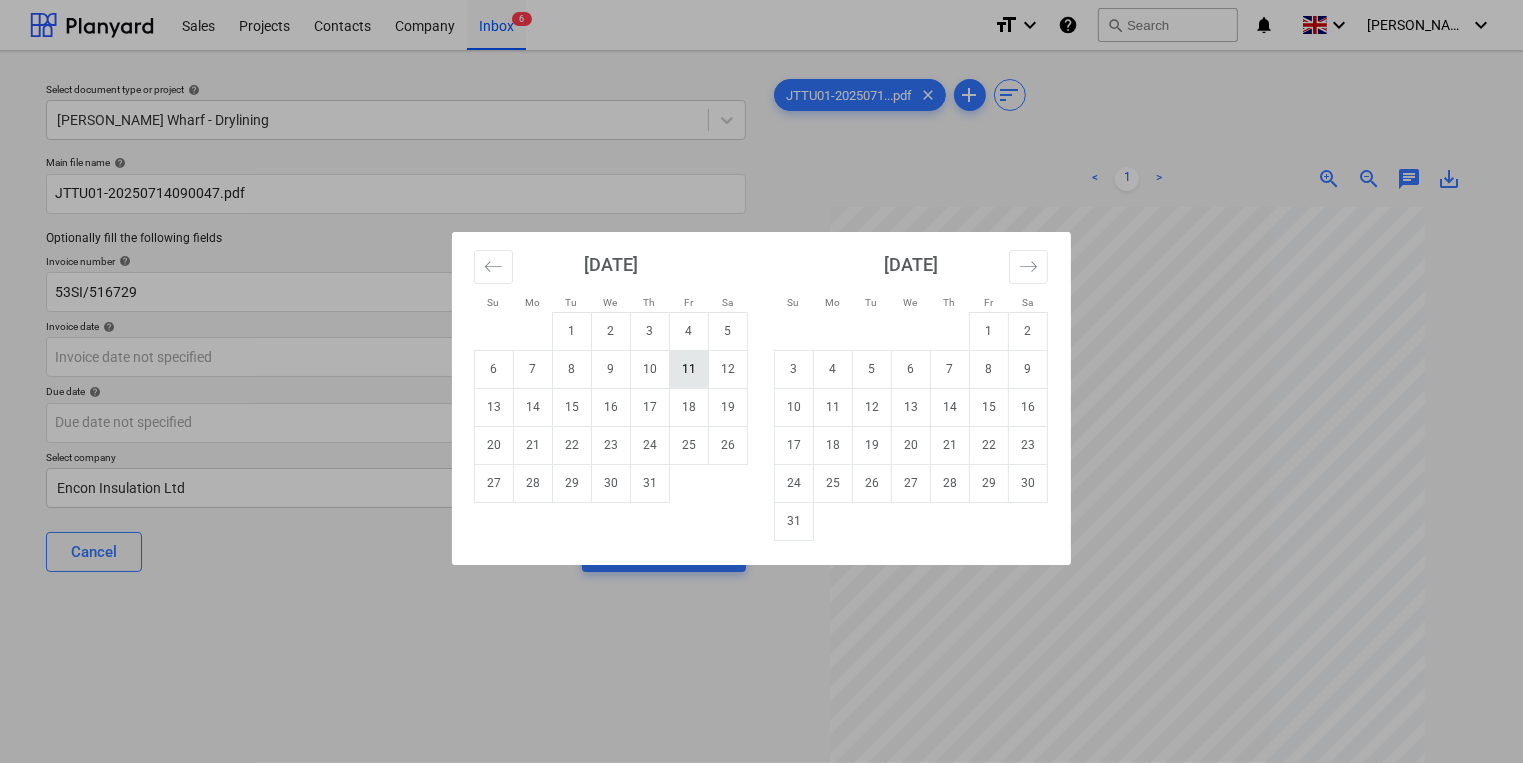 click on "11" at bounding box center [689, 369] 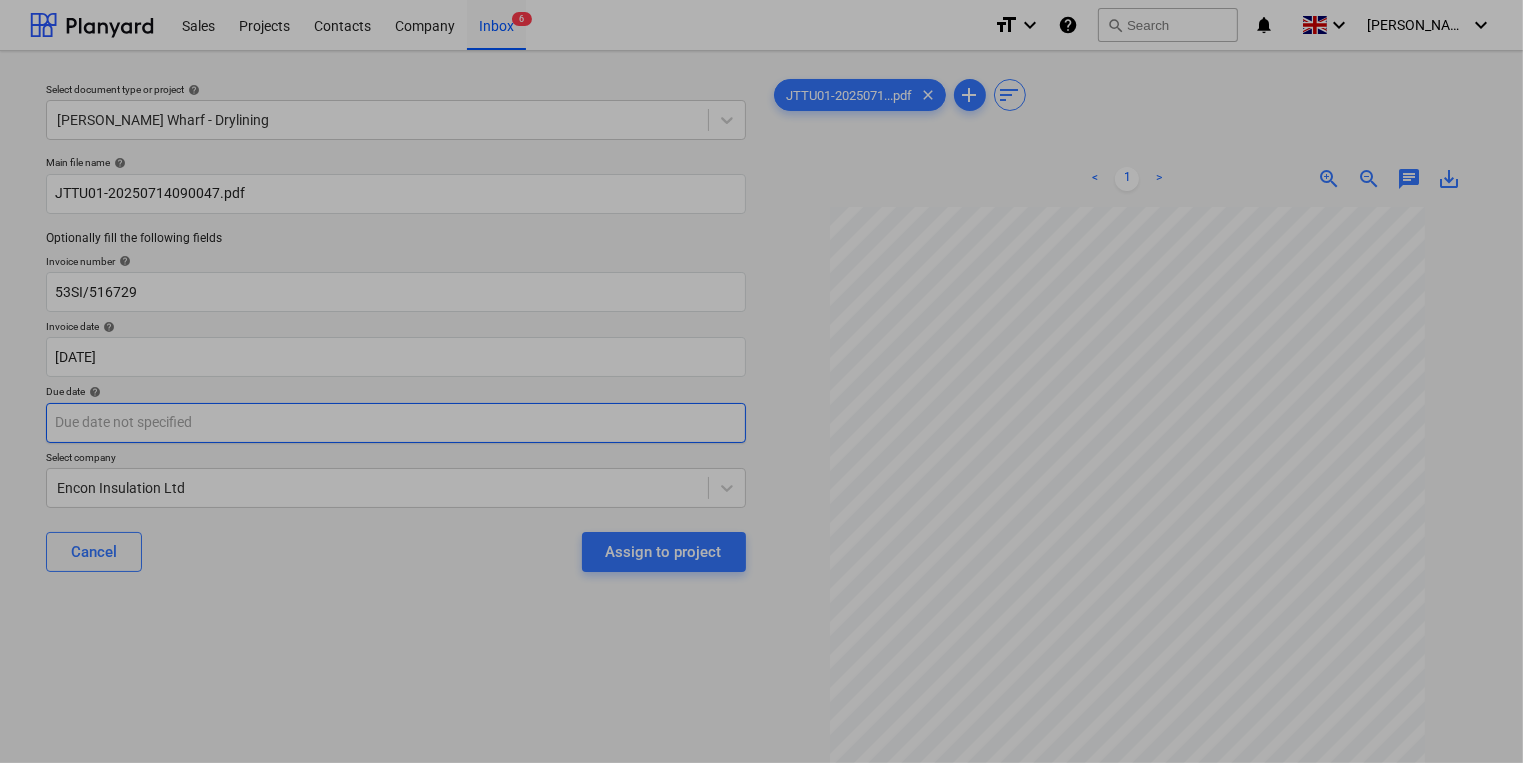 click on "Sales Projects Contacts Company Inbox 6 format_size keyboard_arrow_down help search Search notifications 0 keyboard_arrow_down [PERSON_NAME] keyboard_arrow_down Select document type or project help [PERSON_NAME] Wharf - Drylining Main file name help JTTU01-20250714090047.pdf Optionally fill the following fields Invoice number help 53SI/516729 Invoice date help [DATE] 11.07.2025 Press the down arrow key to interact with the calendar and
select a date. Press the question mark key to get the keyboard shortcuts for changing dates. Due date help Press the down arrow key to interact with the calendar and
select a date. Press the question mark key to get the keyboard shortcuts for changing dates. Select company Encon Insulation Ltd   Cancel Assign to project JTTU01-2025071...pdf clear add sort < 1 > zoom_in zoom_out chat 0 save_alt
Su Mo Tu We Th Fr Sa Su Mo Tu We Th Fr Sa [DATE] 1 2 3 4 5 6 7 8 9 10 11 12 13 14 15 16 17 18 19 20 21 22 23 24 25 26 27 28 29 [DATE] 1 2 3 4 5 6 7 8 9 10" at bounding box center (761, 381) 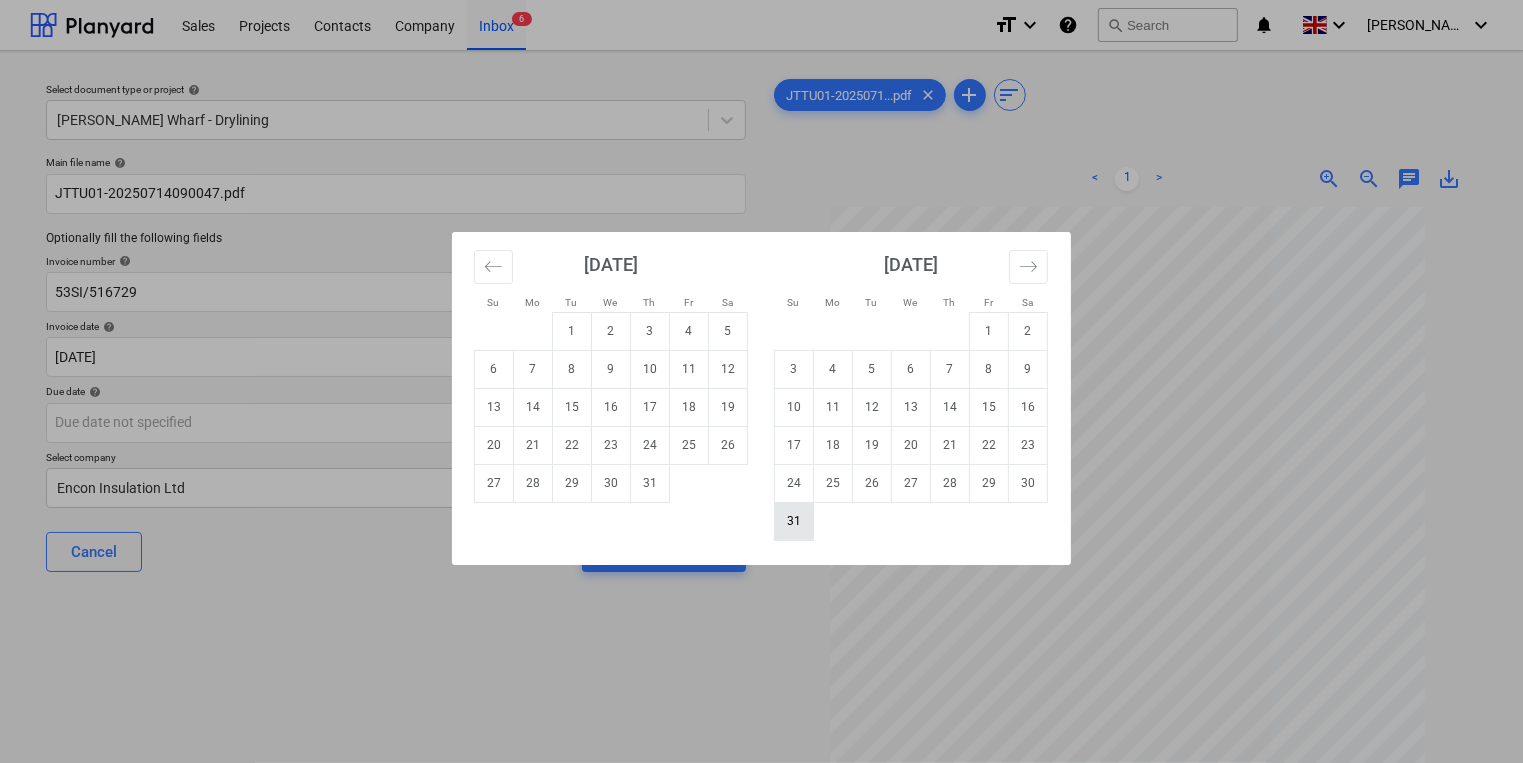 click on "31" at bounding box center (794, 521) 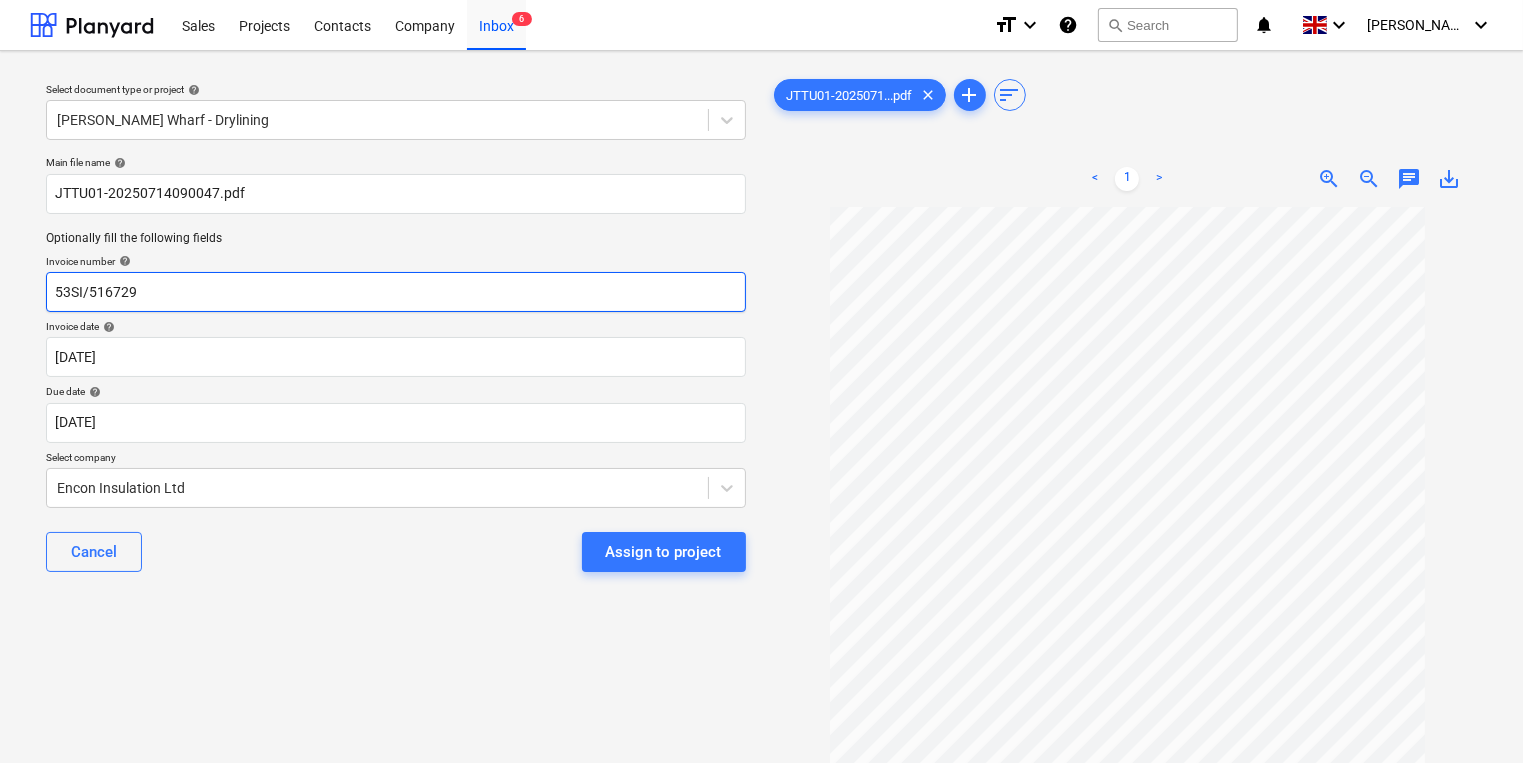 drag, startPoint x: 151, startPoint y: 297, endPoint x: -20, endPoint y: 297, distance: 171 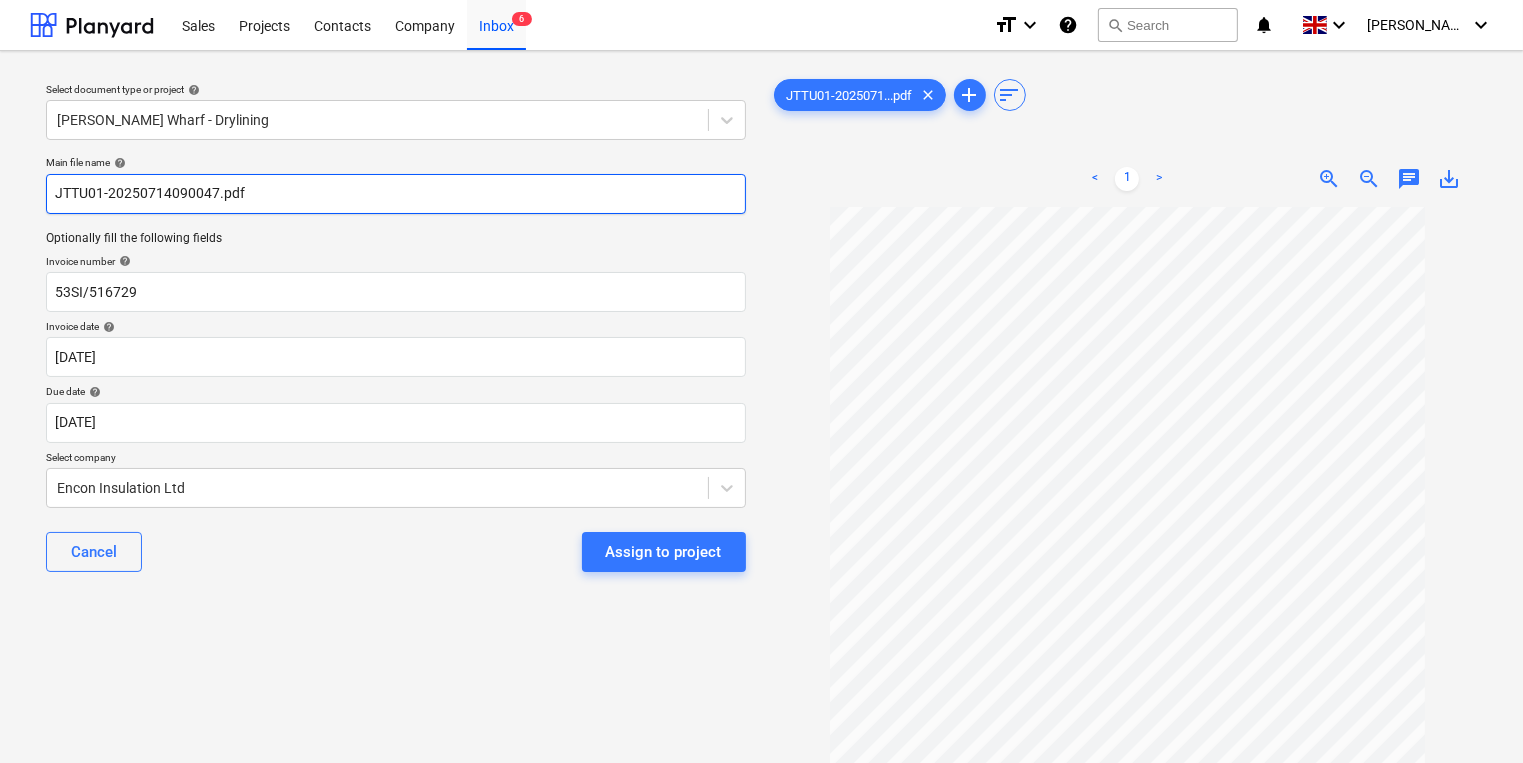 drag, startPoint x: 292, startPoint y: 193, endPoint x: 19, endPoint y: 198, distance: 273.04578 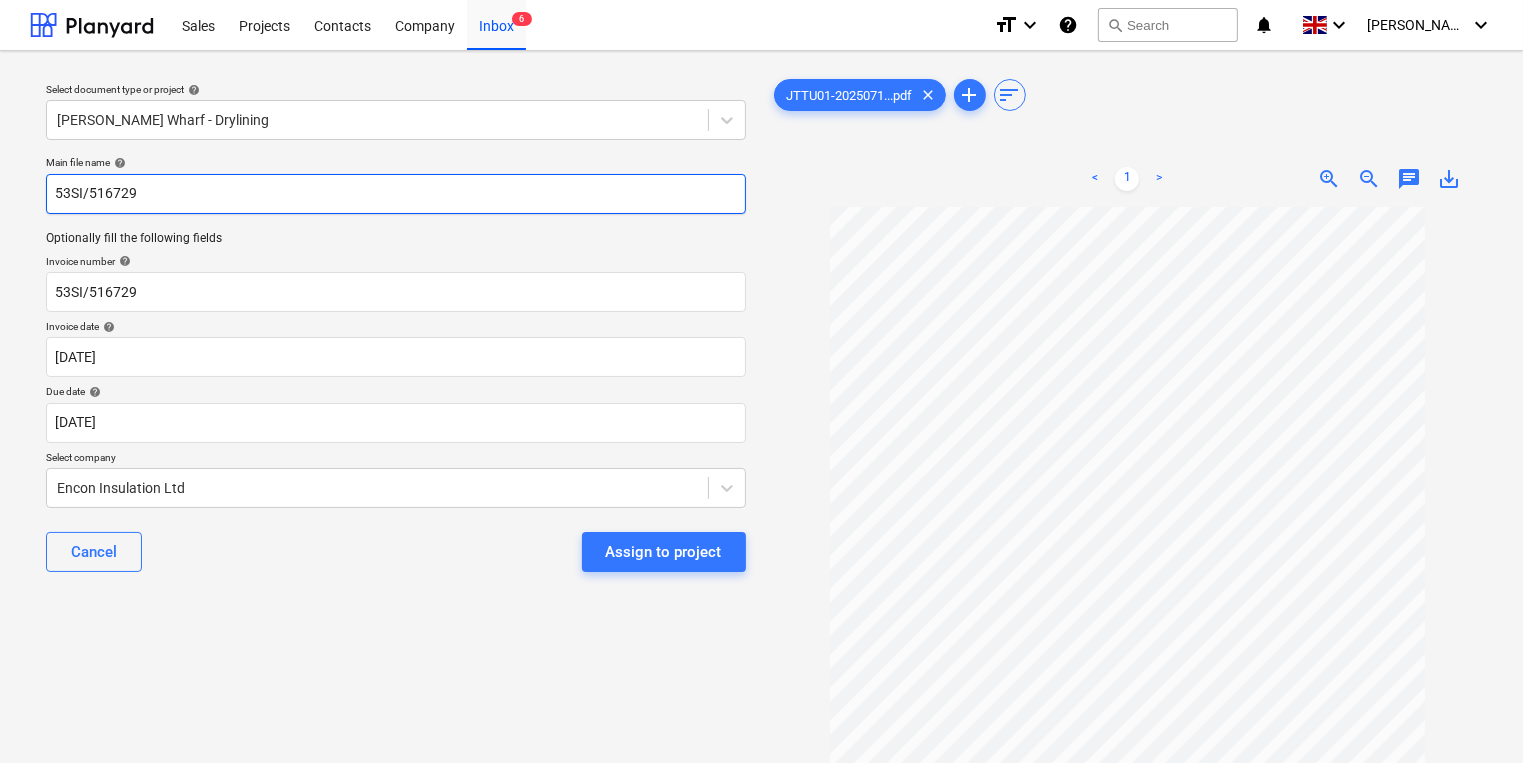 type on "53SI/516729" 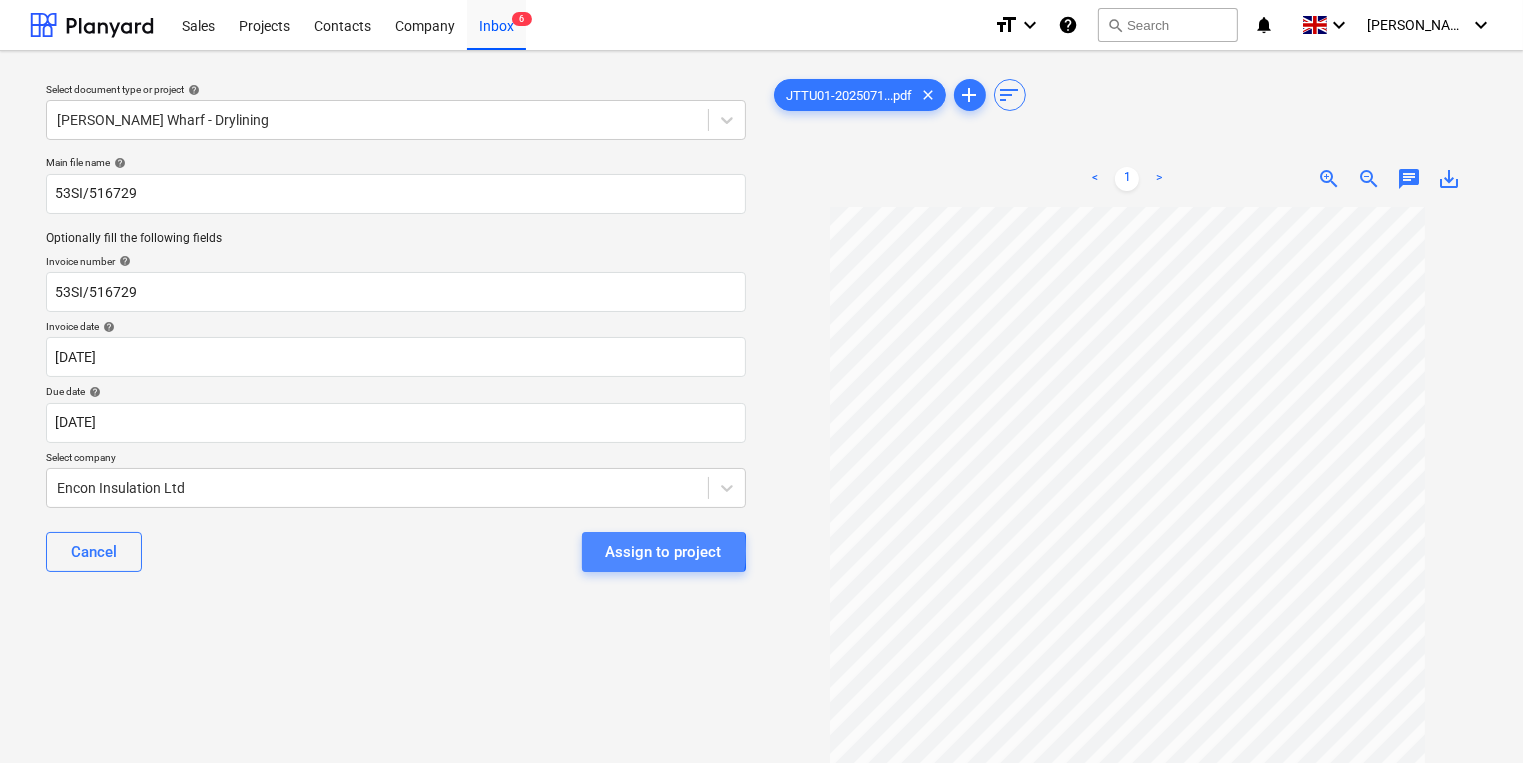 click on "Assign to project" at bounding box center (664, 552) 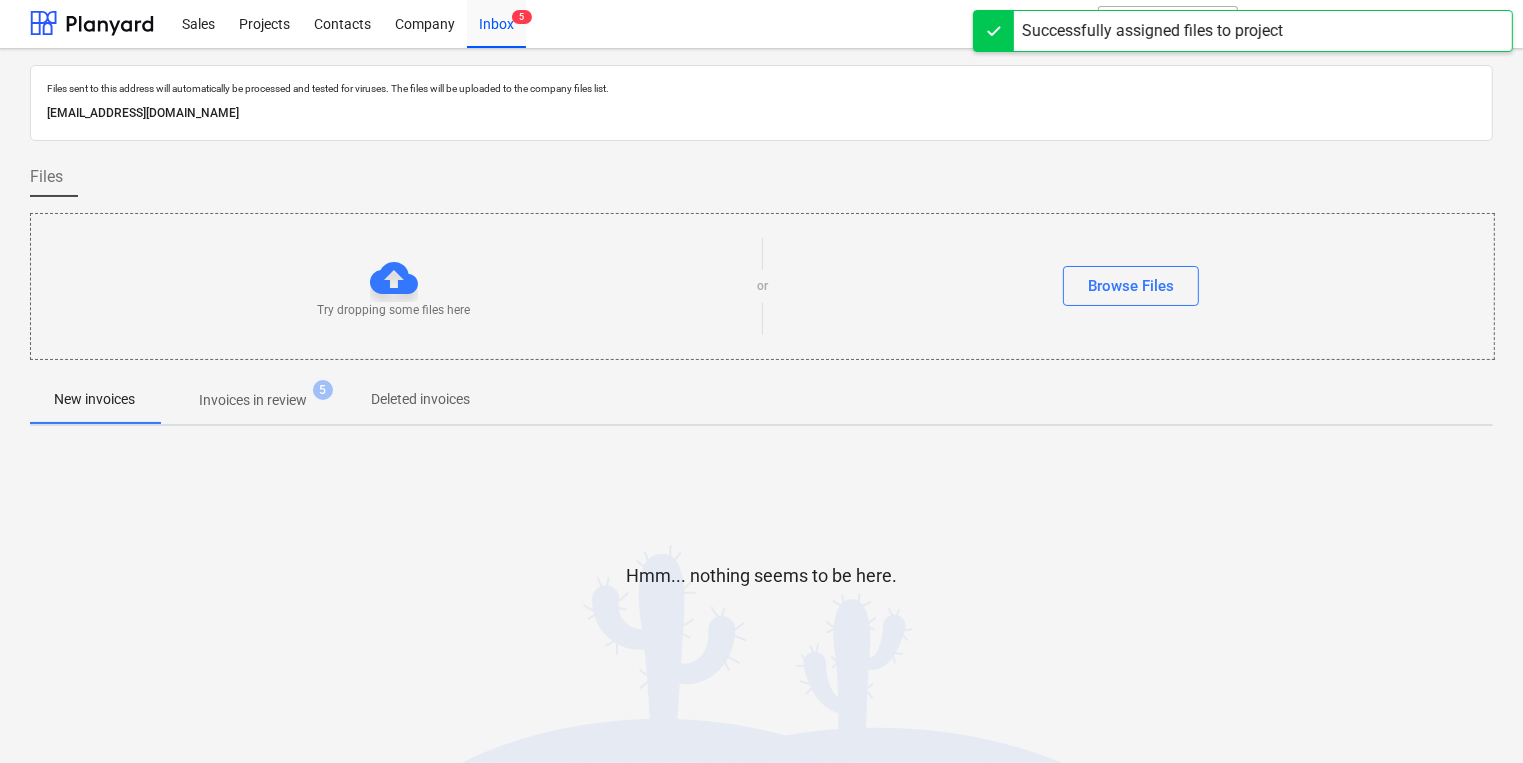 scroll, scrollTop: 0, scrollLeft: 0, axis: both 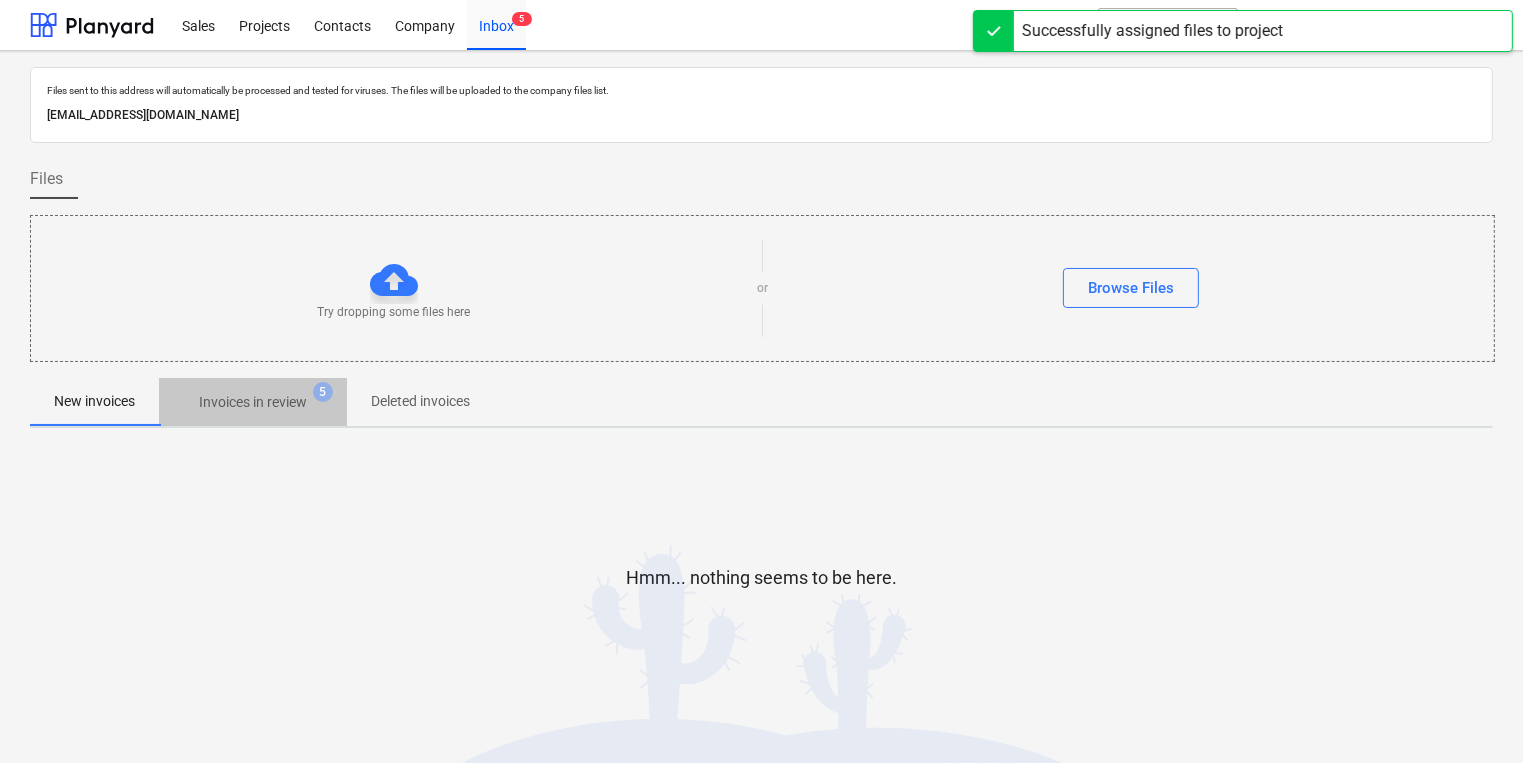 click on "Invoices in review" at bounding box center [253, 402] 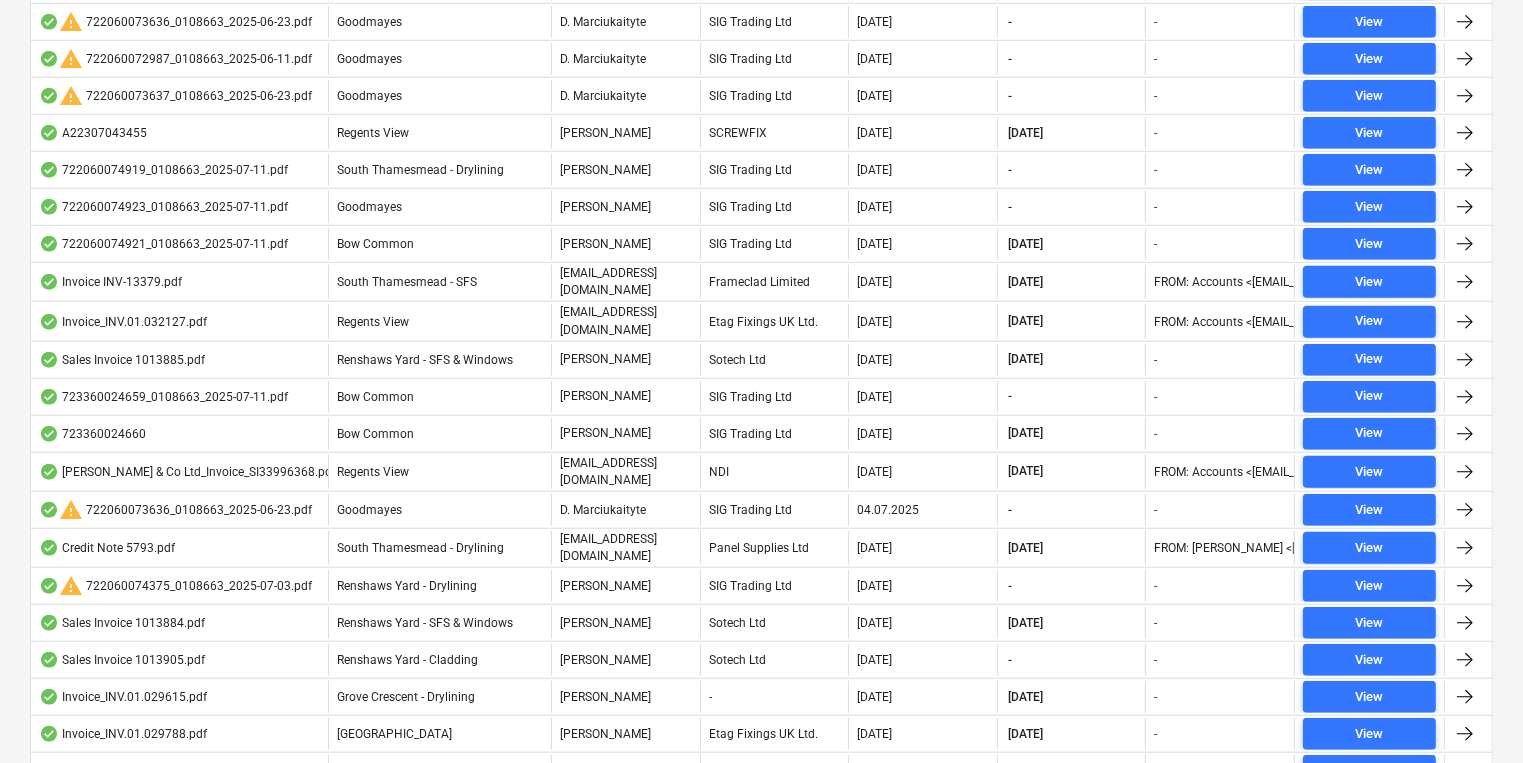 scroll, scrollTop: 1796, scrollLeft: 0, axis: vertical 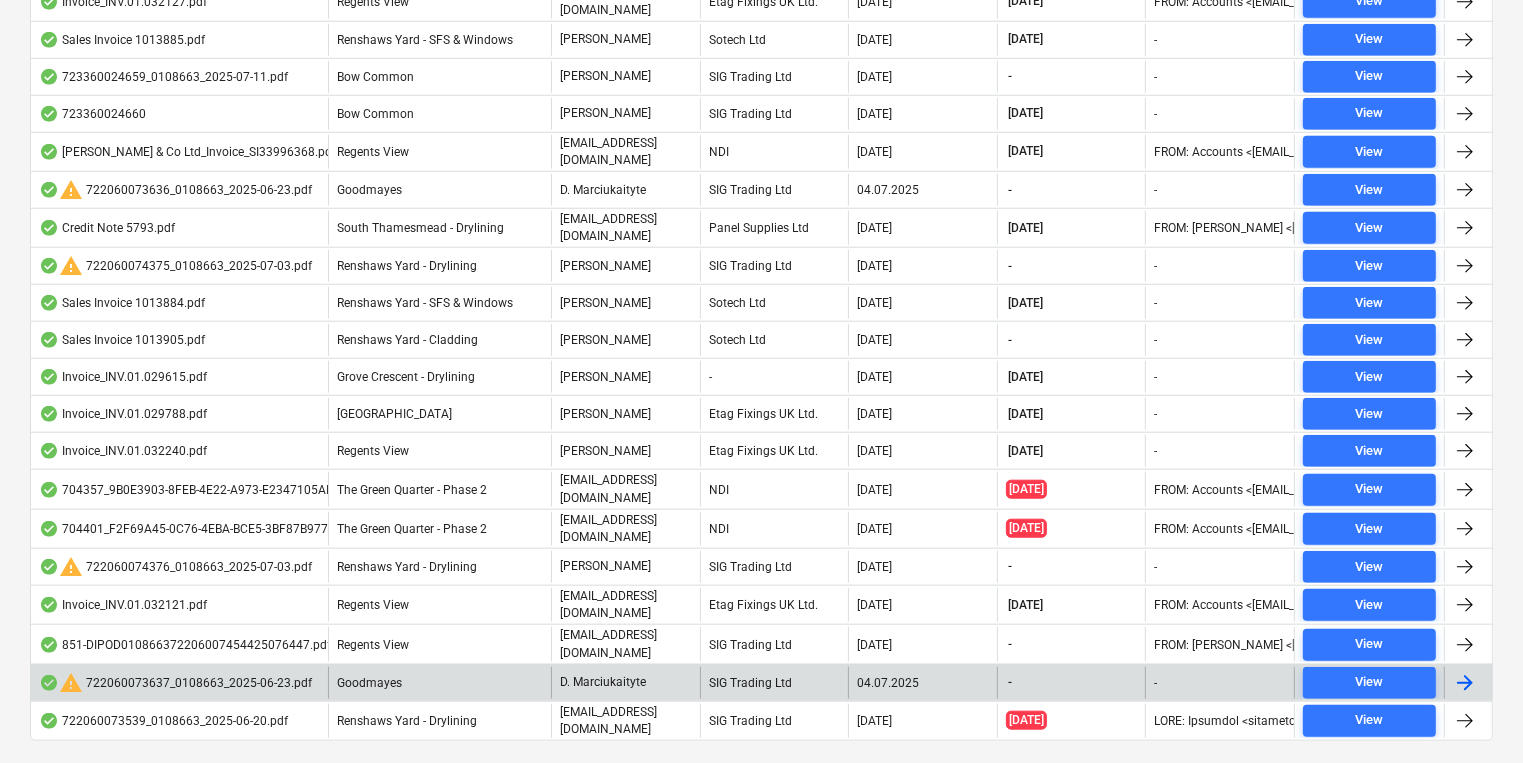 click on "-" at bounding box center (1071, 683) 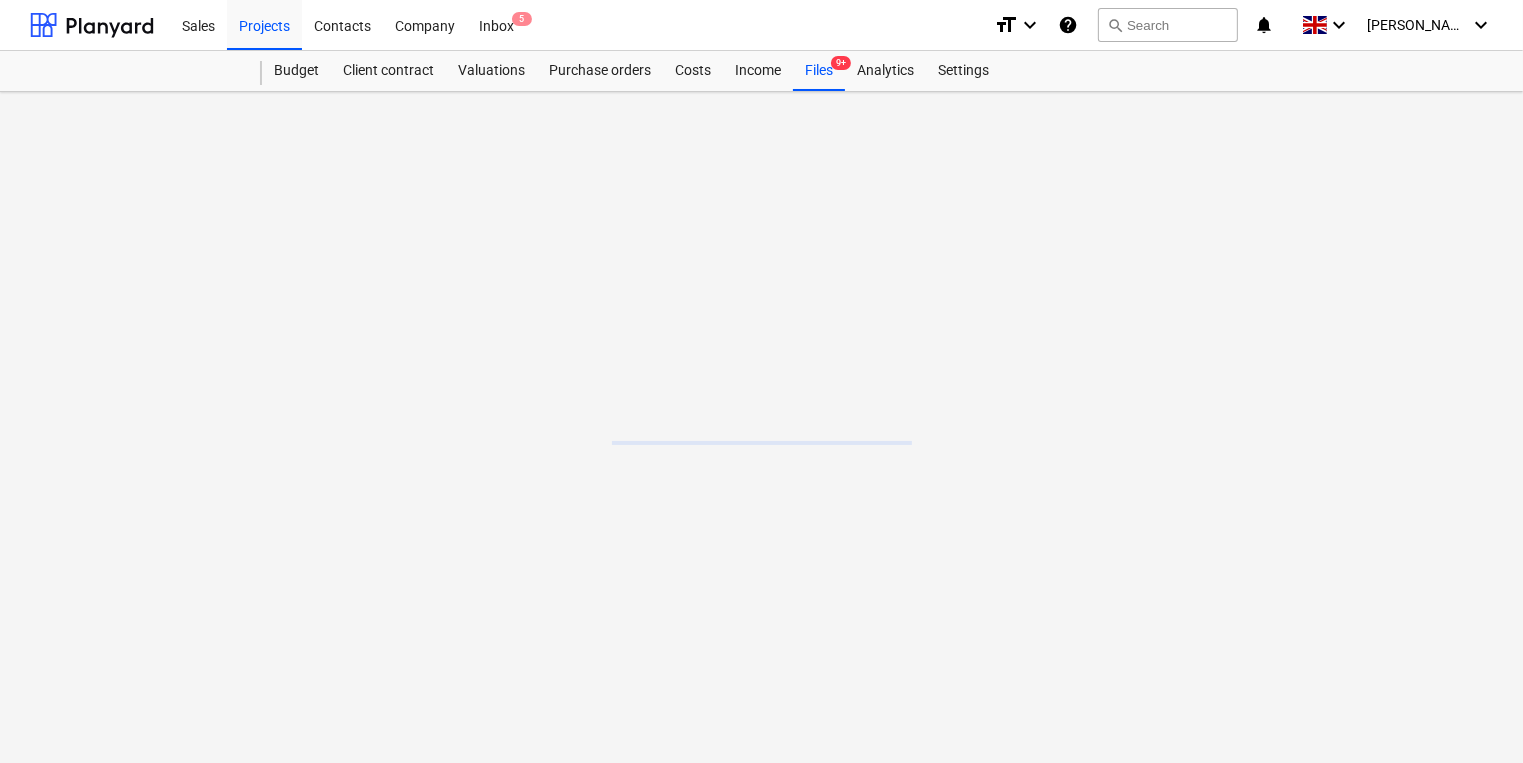 scroll, scrollTop: 0, scrollLeft: 0, axis: both 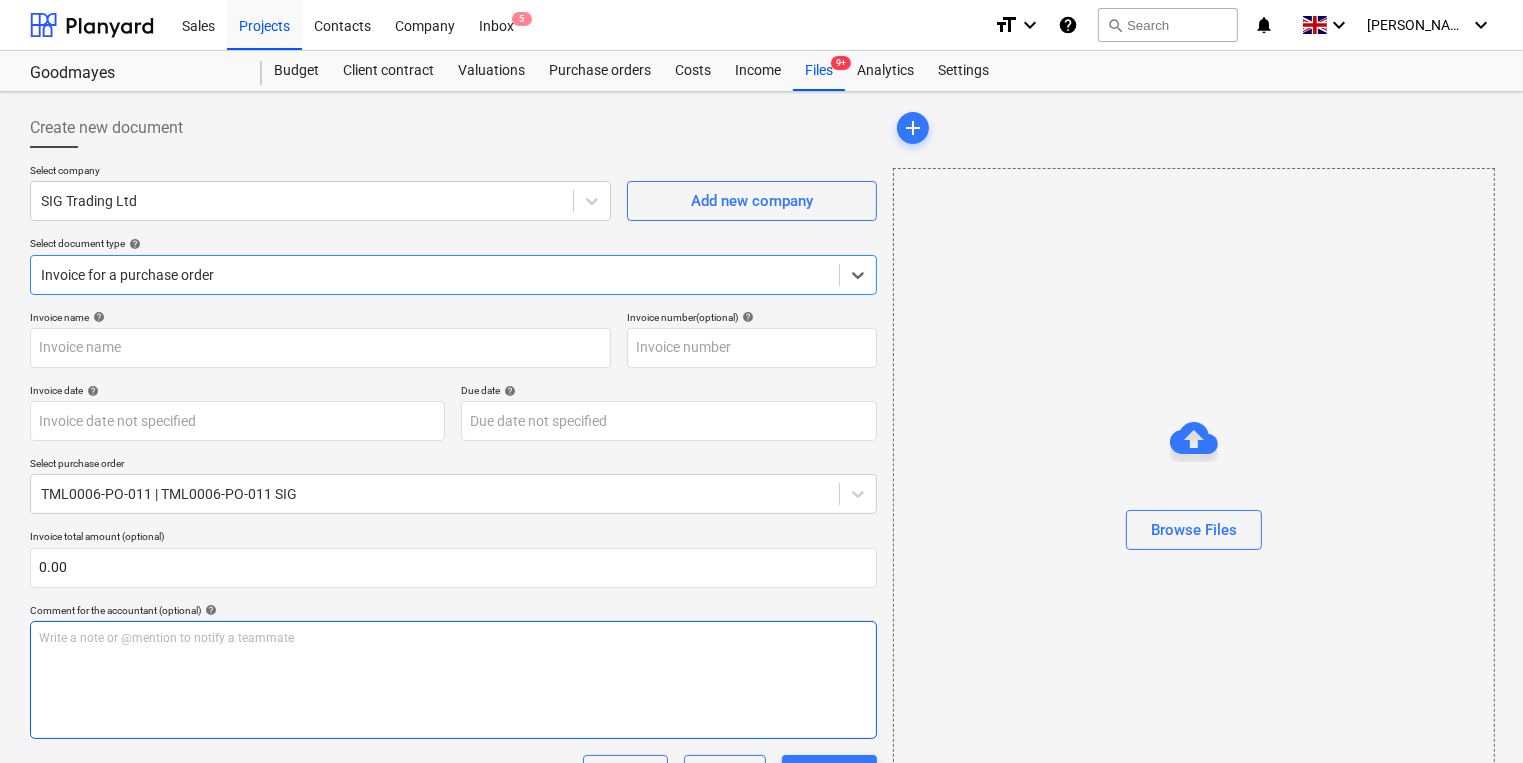 type on "722060073637" 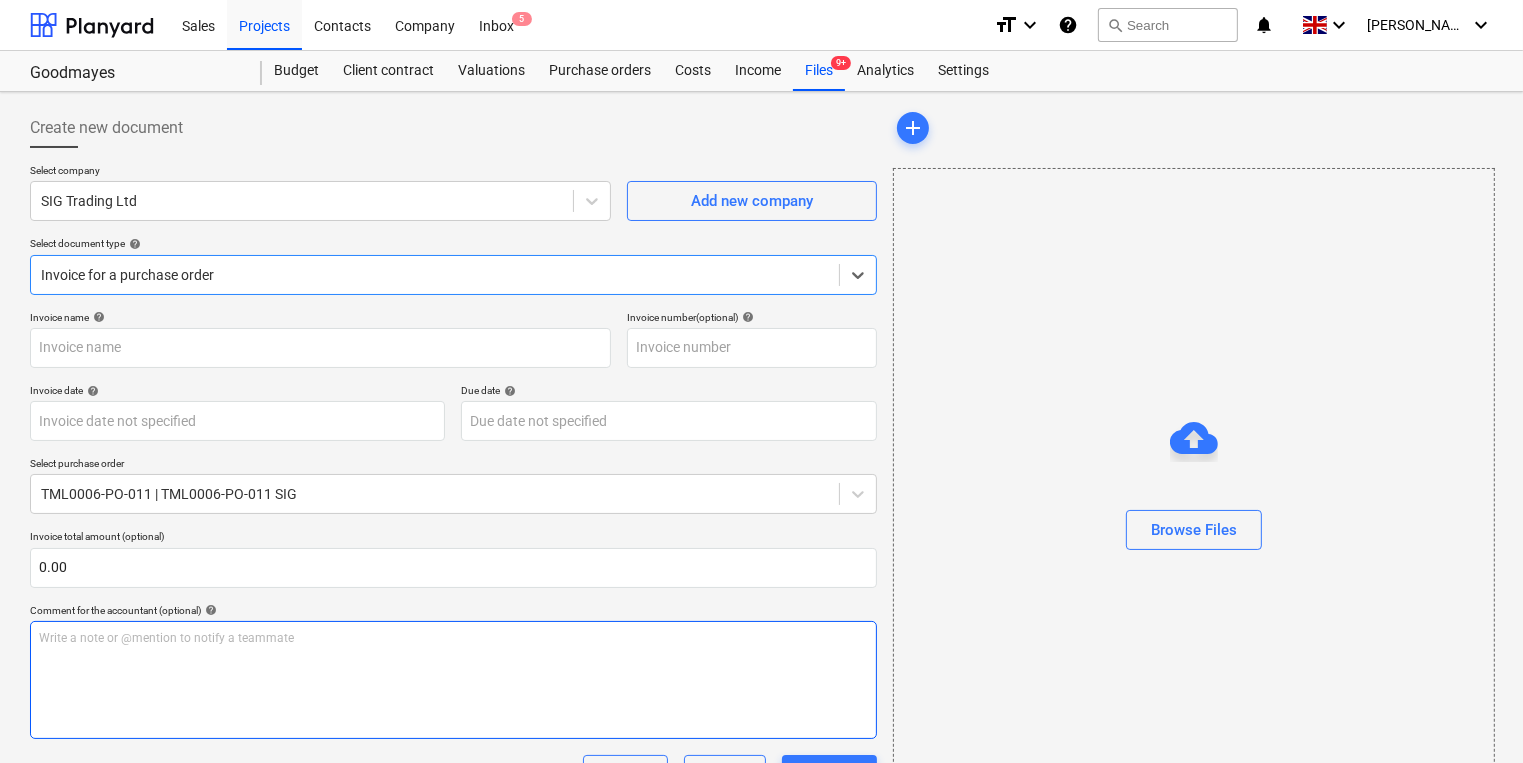 type on "722060073637" 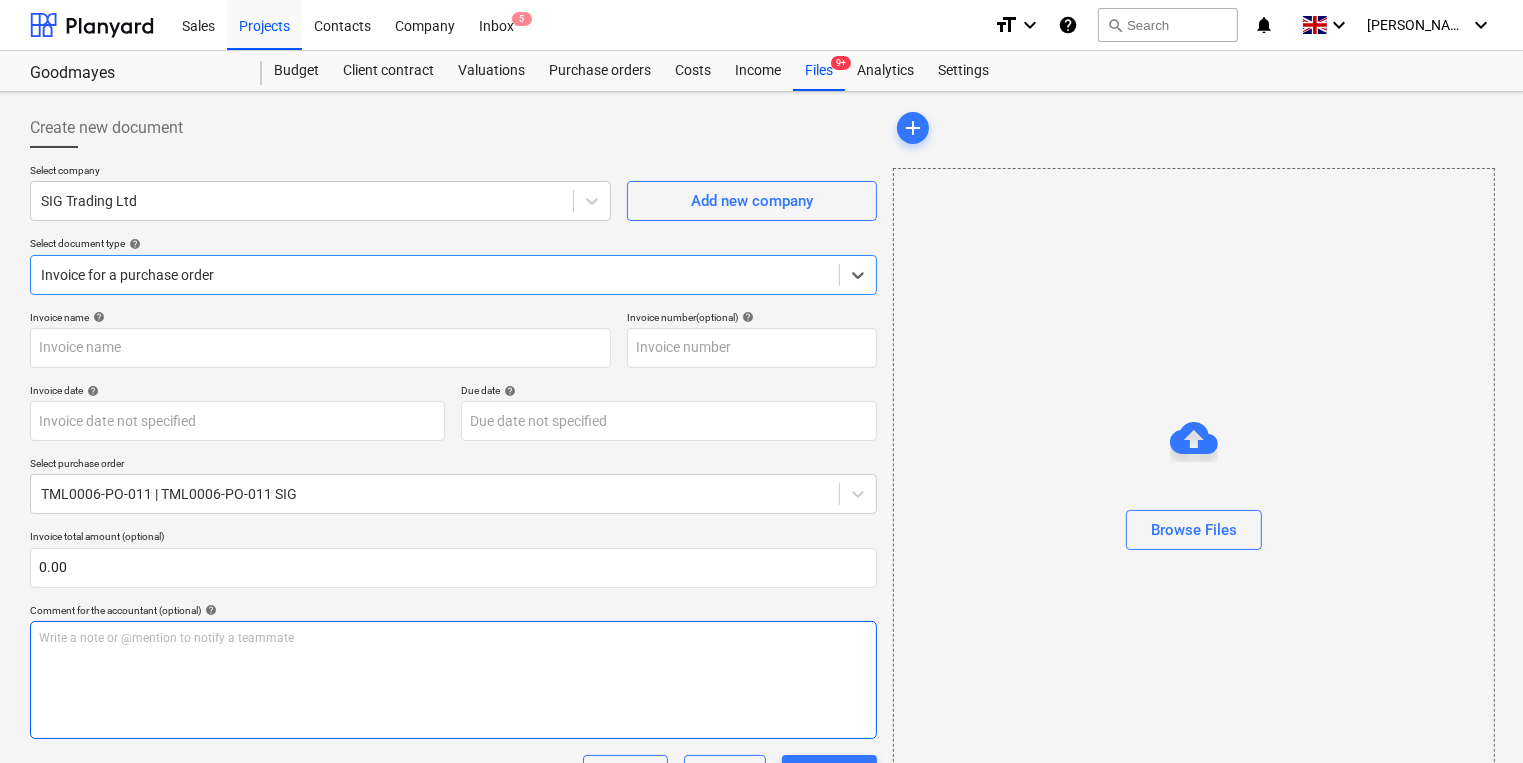 type on "[DATE]" 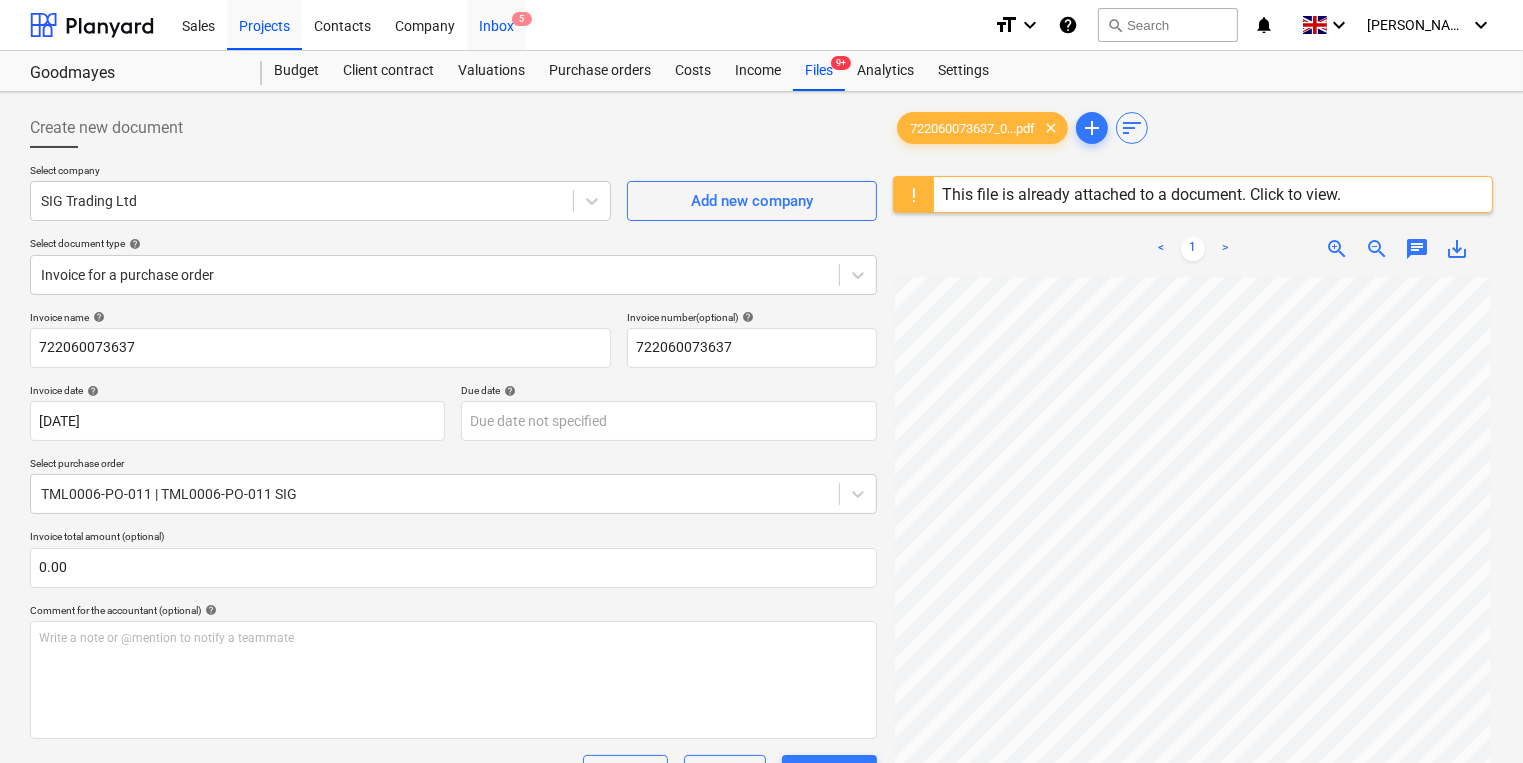 click on "Inbox 5" at bounding box center [496, 24] 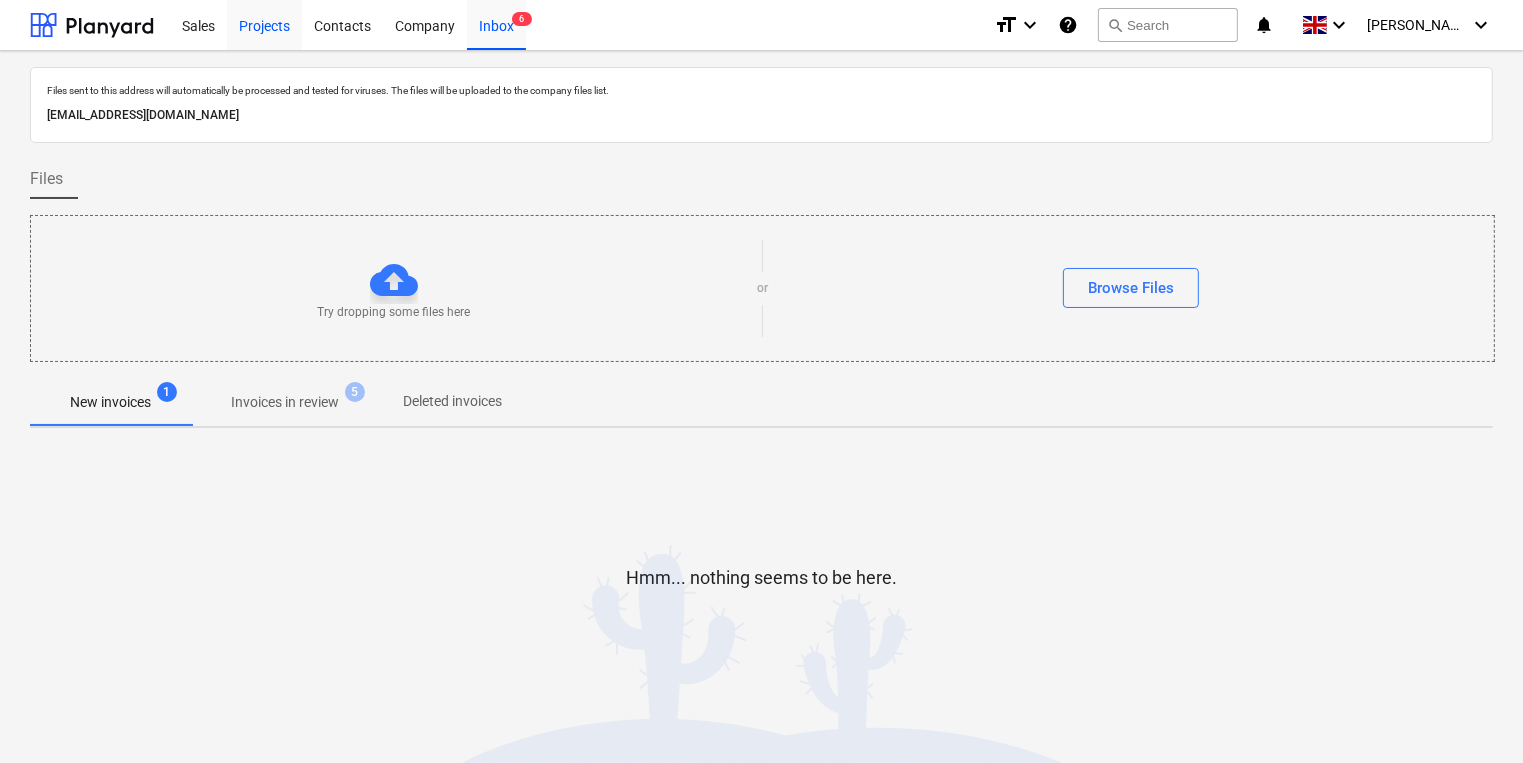 click on "Projects" at bounding box center [264, 24] 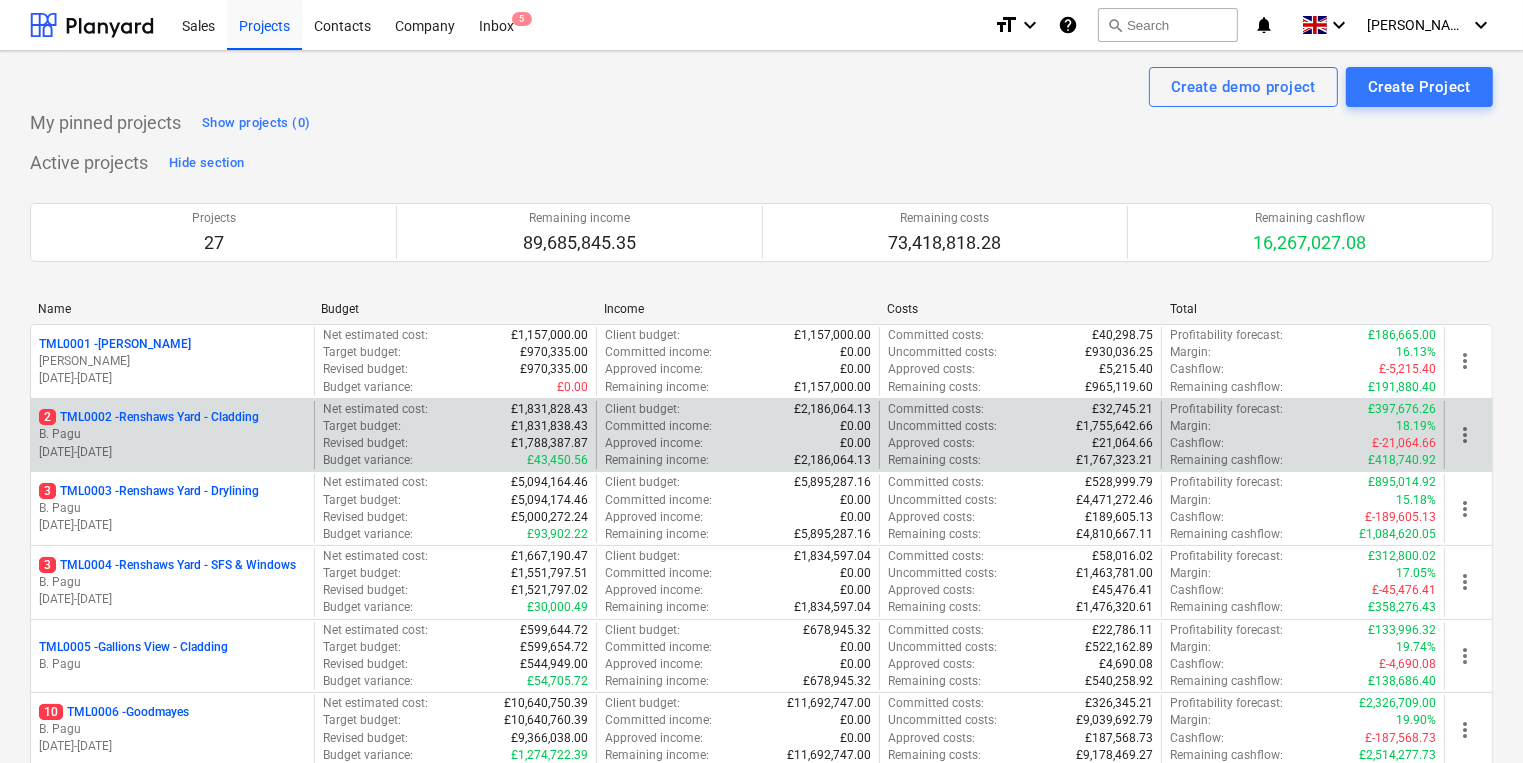 click on "2  TML0002 -  Renshaws Yard - Cladding" at bounding box center (149, 417) 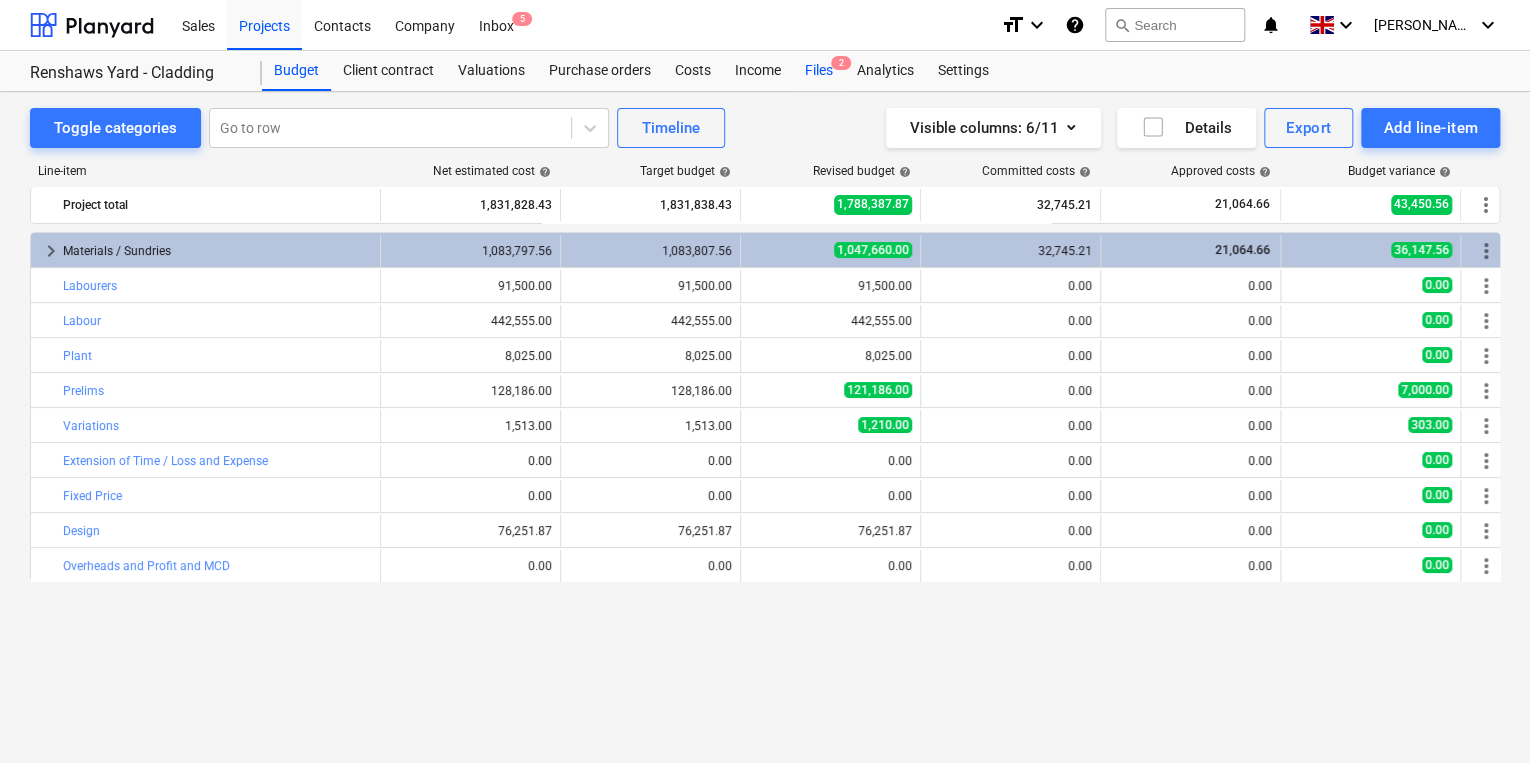 click on "2" at bounding box center (841, 63) 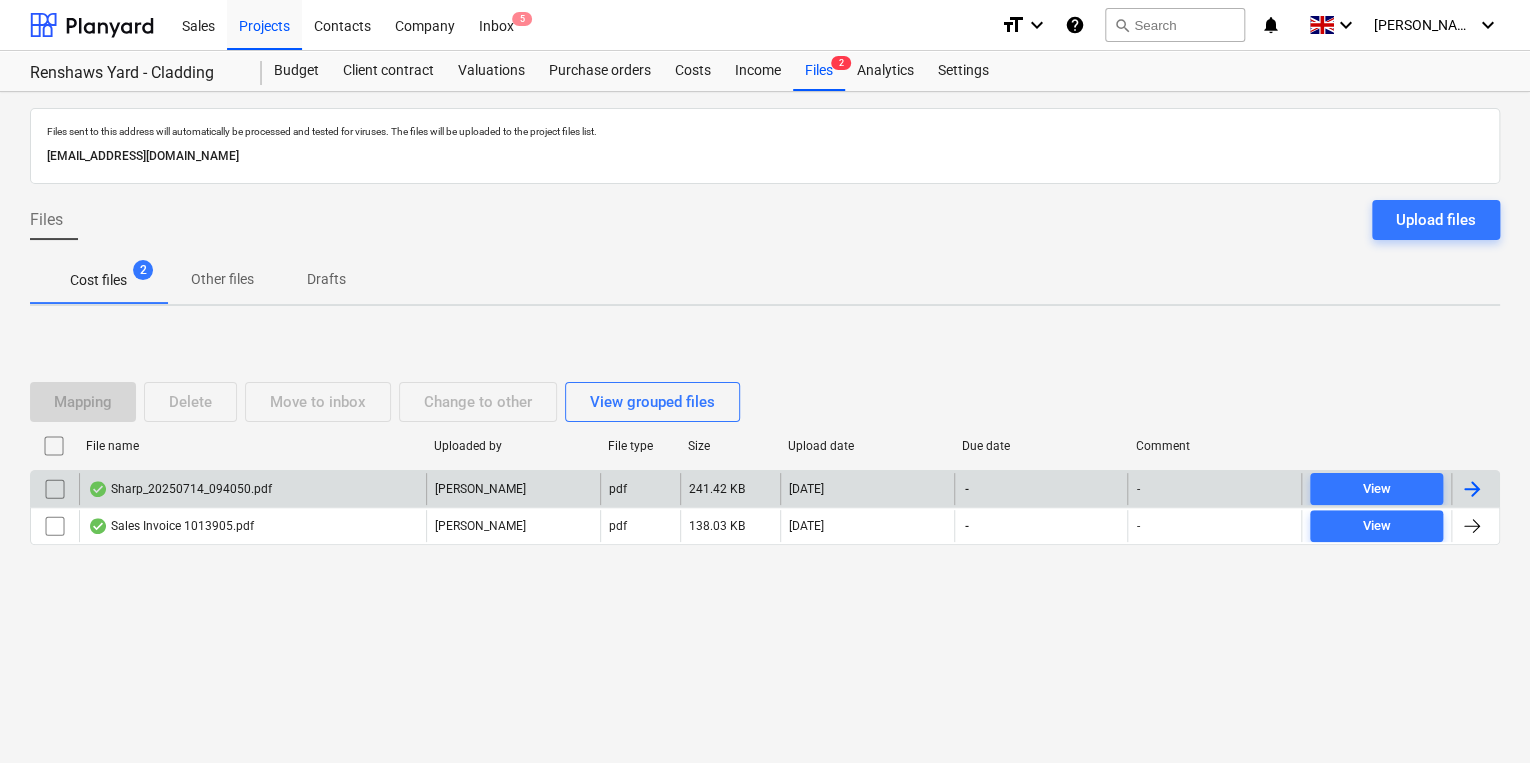 click on "Sharp_20250714_094050.pdf" at bounding box center [252, 489] 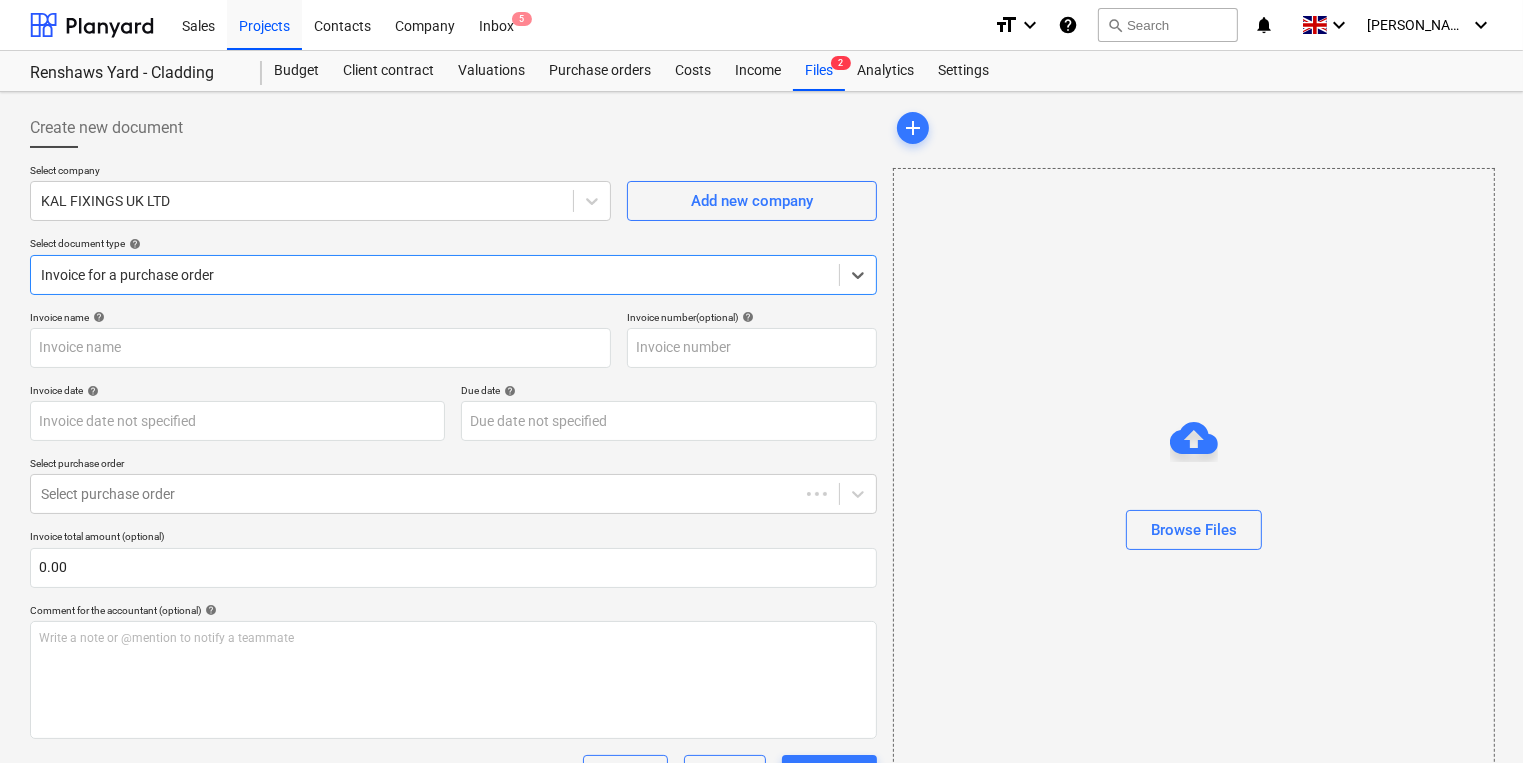 type on "810079" 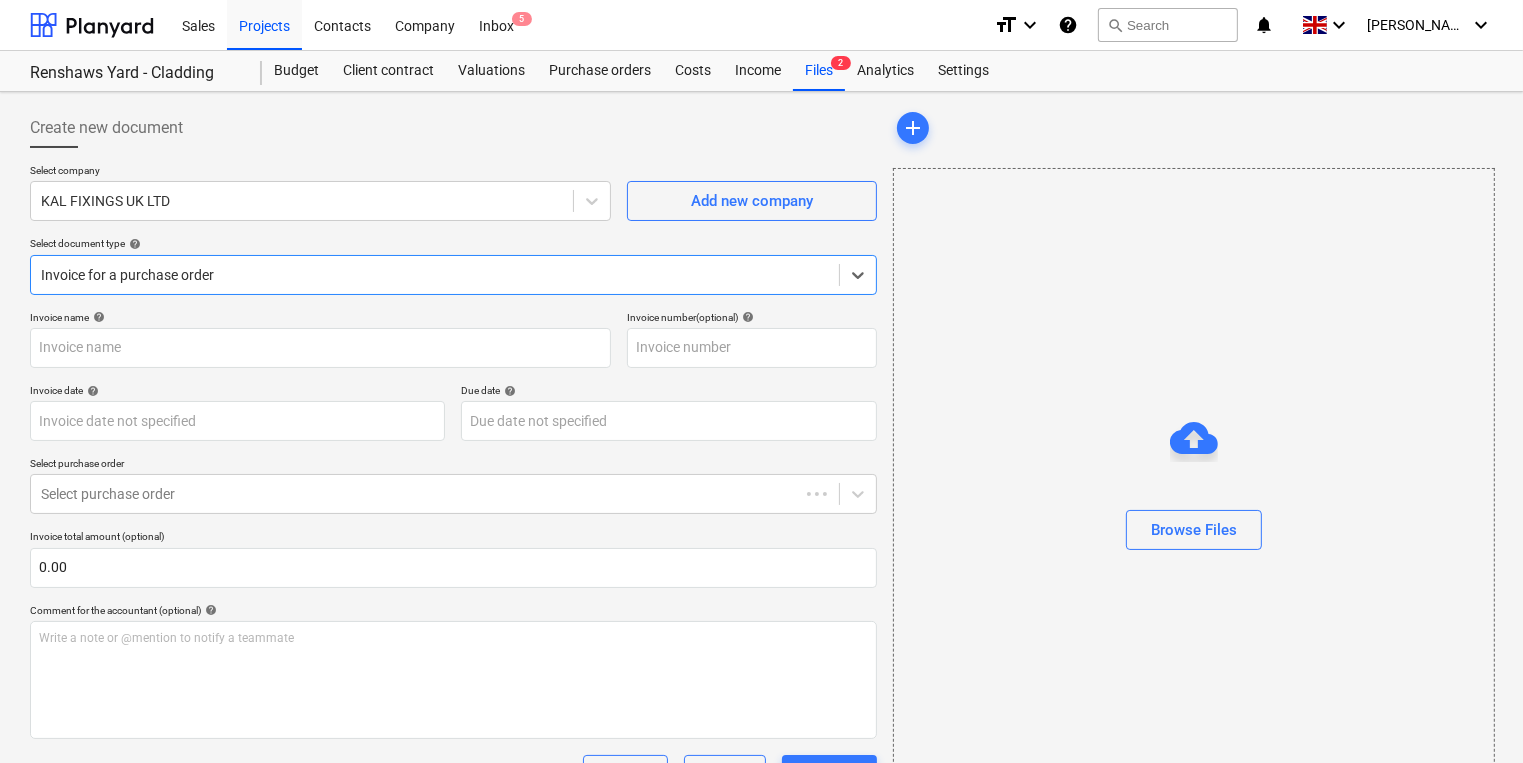 type on "810079" 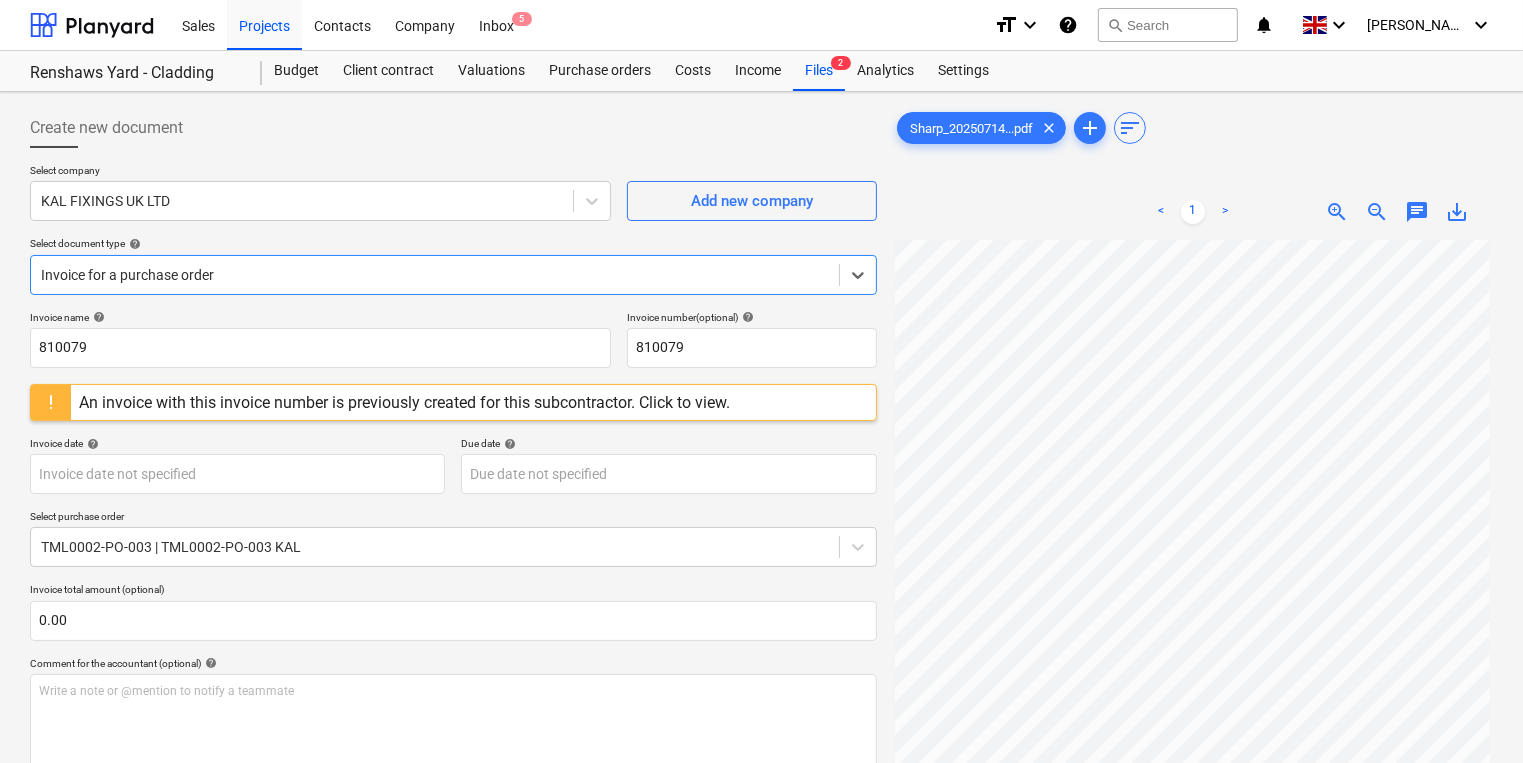 click on "An invoice with this invoice number is previously created for this subcontractor. Click to view." at bounding box center [453, 402] 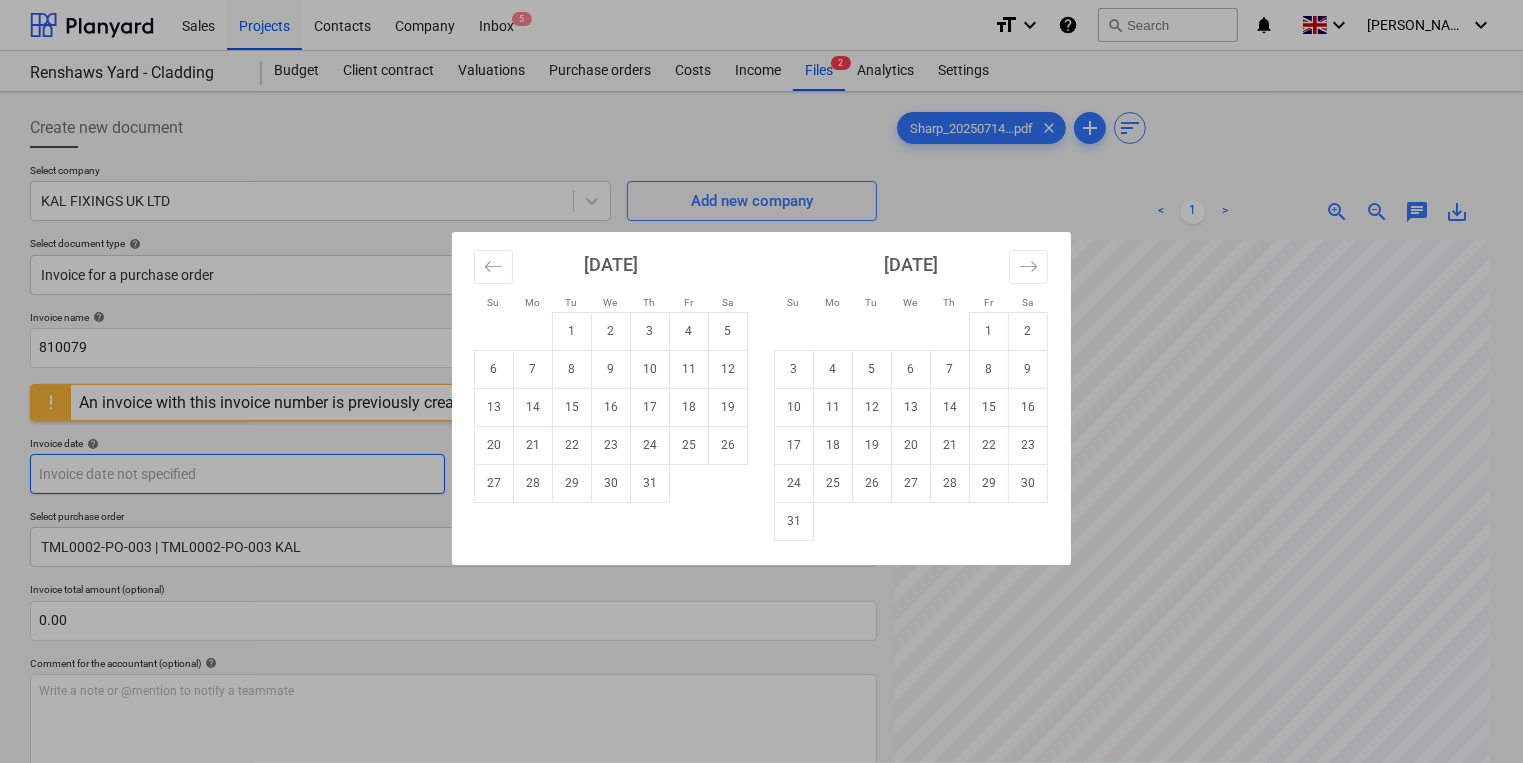 click on "Sales Projects Contacts Company Inbox 5 format_size keyboard_arrow_down help search Search notifications 0 keyboard_arrow_down [PERSON_NAME] keyboard_arrow_down Renshaws Yard - Cladding Renshaws Yard - Cladding Budget Client contract Valuations Purchase orders Costs Income Files 2 Analytics Settings Create new document Select company KAL FIXINGS UK LTD   Add new company Select document type help Invoice for a purchase order Invoice name help 810079 Invoice number  (optional) help 810079 An invoice with this invoice number is previously created for this subcontractor. Click to view. Invoice date help Press the down arrow key to interact with the calendar and
select a date. Press the question mark key to get the keyboard shortcuts for changing dates. Due date help Press the down arrow key to interact with the calendar and
select a date. Press the question mark key to get the keyboard shortcuts for changing dates. Select purchase order TML0002-PO-003 | TML0002-PO-003 KAL Invoice total amount (optional) <" at bounding box center (761, 381) 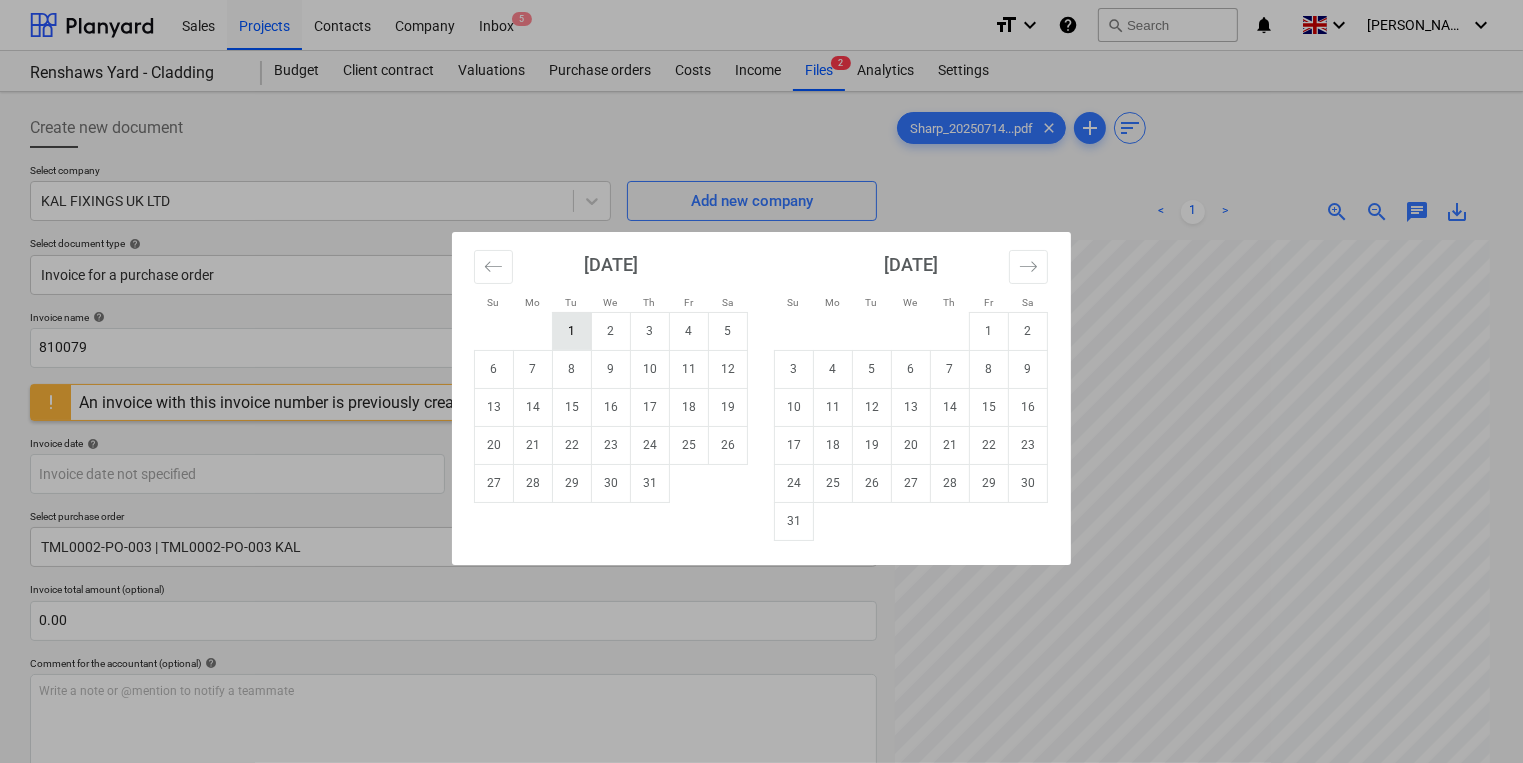 click on "1" at bounding box center [572, 331] 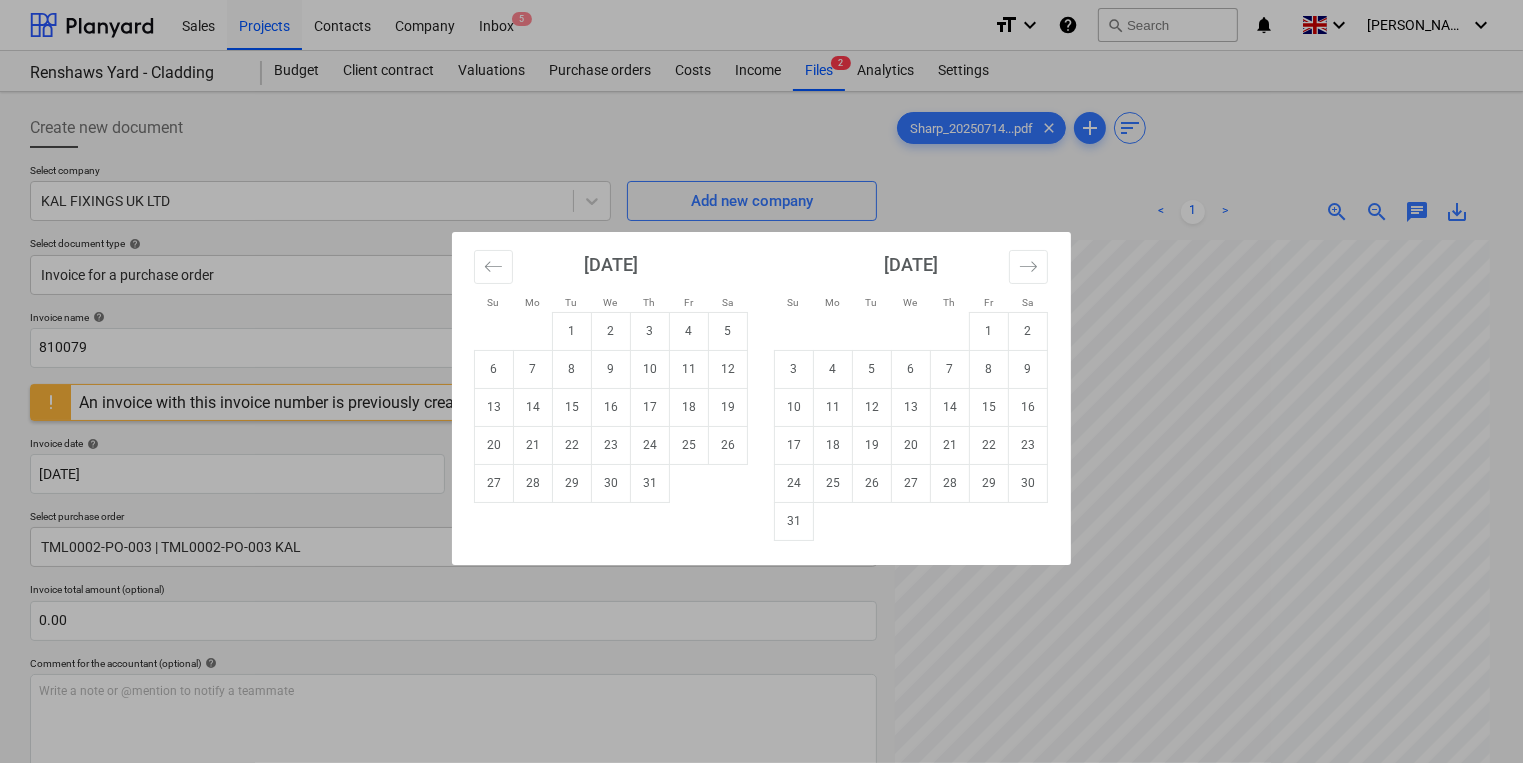 click on "Sales Projects Contacts Company Inbox 5 format_size keyboard_arrow_down help search Search notifications 0 keyboard_arrow_down [PERSON_NAME] keyboard_arrow_down Renshaws Yard - Cladding Renshaws Yard - Cladding Budget Client contract Valuations Purchase orders Costs Income Files 2 Analytics Settings Create new document Select company KAL FIXINGS UK LTD   Add new company Select document type help Invoice for a purchase order Invoice name help 810079 Invoice number  (optional) help 810079 An invoice with this invoice number is previously created for this subcontractor. Click to view. Invoice date help [DATE] 01.07.2025 Press the down arrow key to interact with the calendar and
select a date. Press the question mark key to get the keyboard shortcuts for changing dates. Due date help Press the down arrow key to interact with the calendar and
select a date. Press the question mark key to get the keyboard shortcuts for changing dates. Select purchase order TML0002-PO-003 | TML0002-PO-003 KAL 0.00 help <" at bounding box center [761, 381] 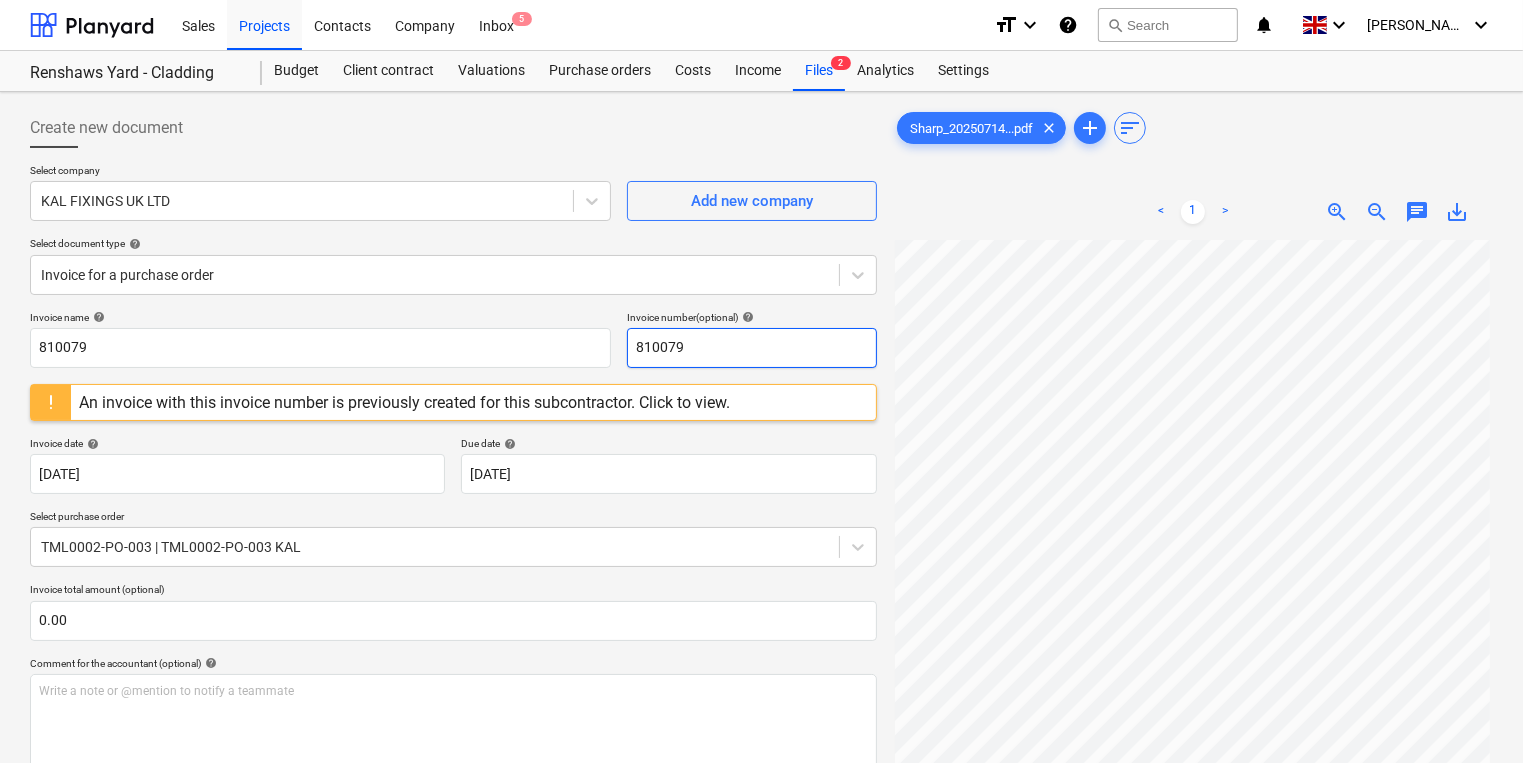 drag, startPoint x: 694, startPoint y: 344, endPoint x: 623, endPoint y: 344, distance: 71 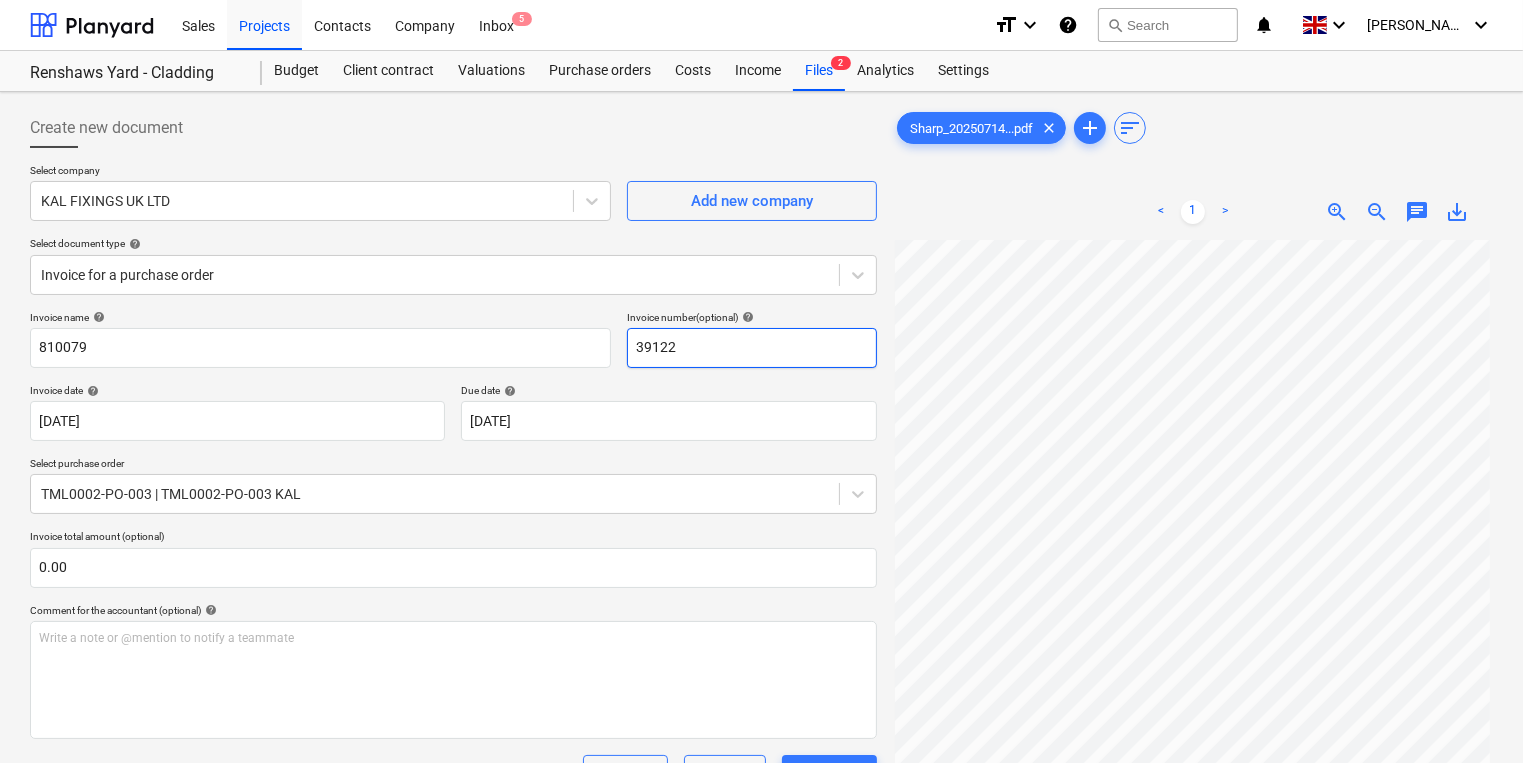 drag, startPoint x: 700, startPoint y: 346, endPoint x: 620, endPoint y: 348, distance: 80.024994 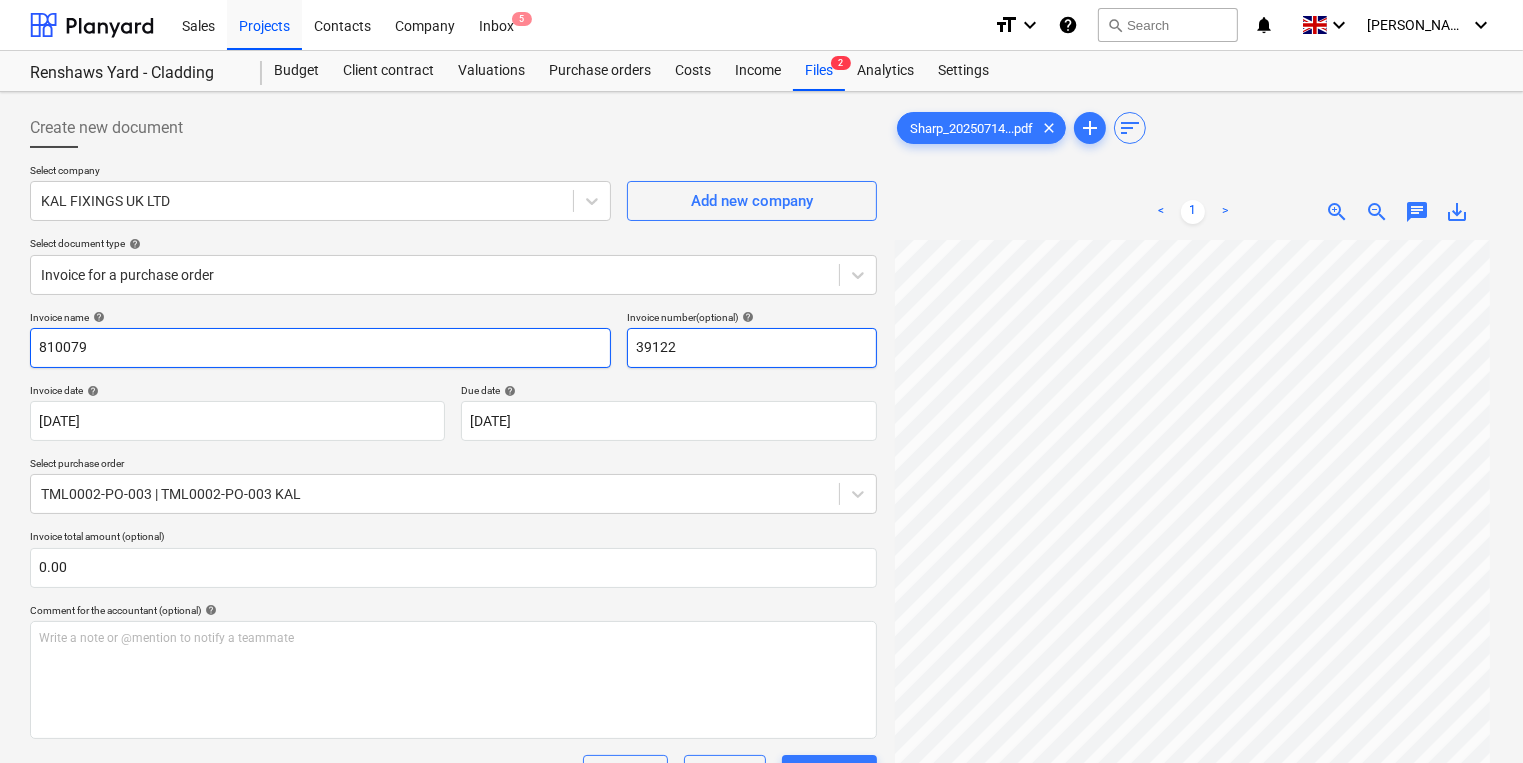 type on "39122" 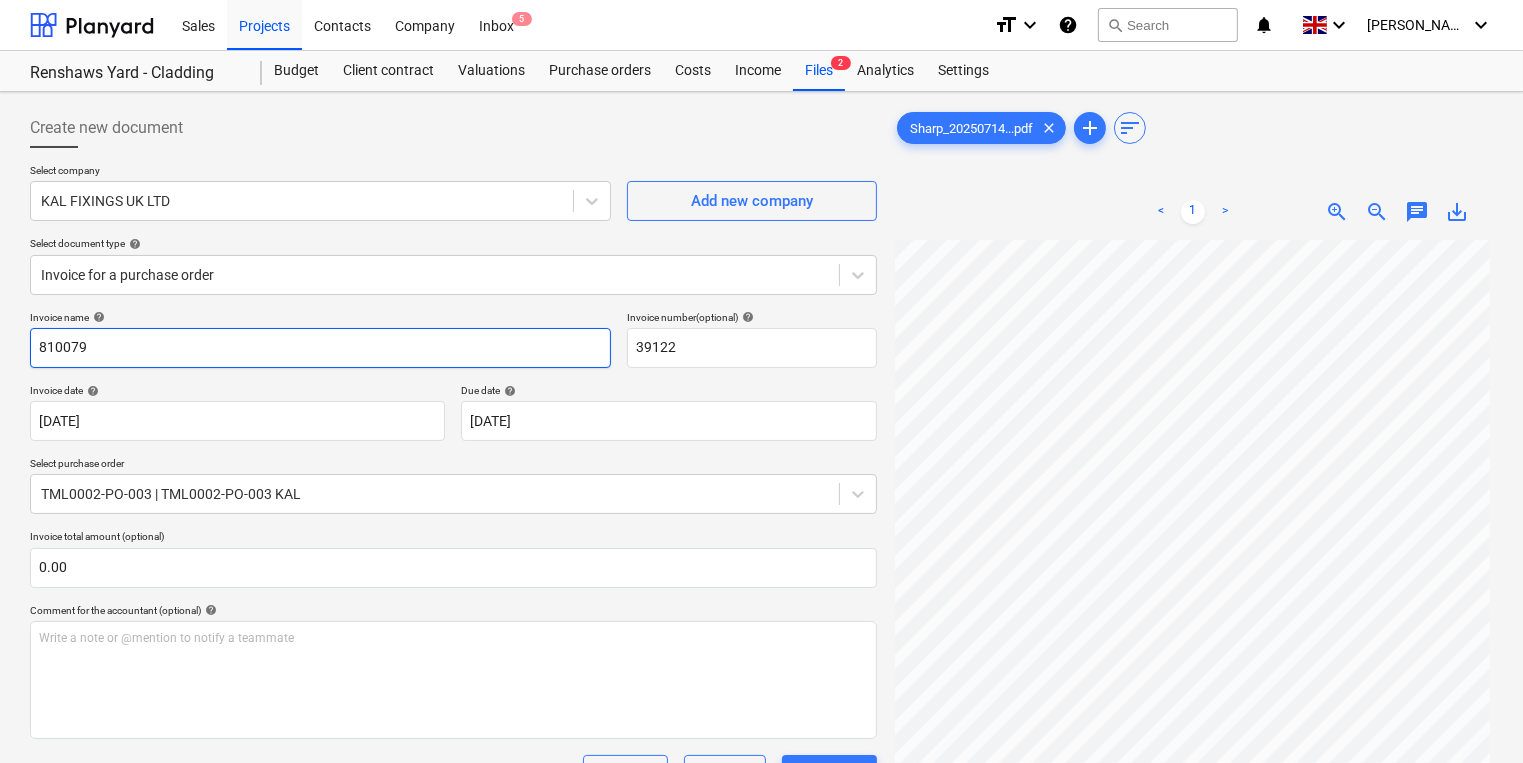 drag, startPoint x: 119, startPoint y: 349, endPoint x: 0, endPoint y: 341, distance: 119.26861 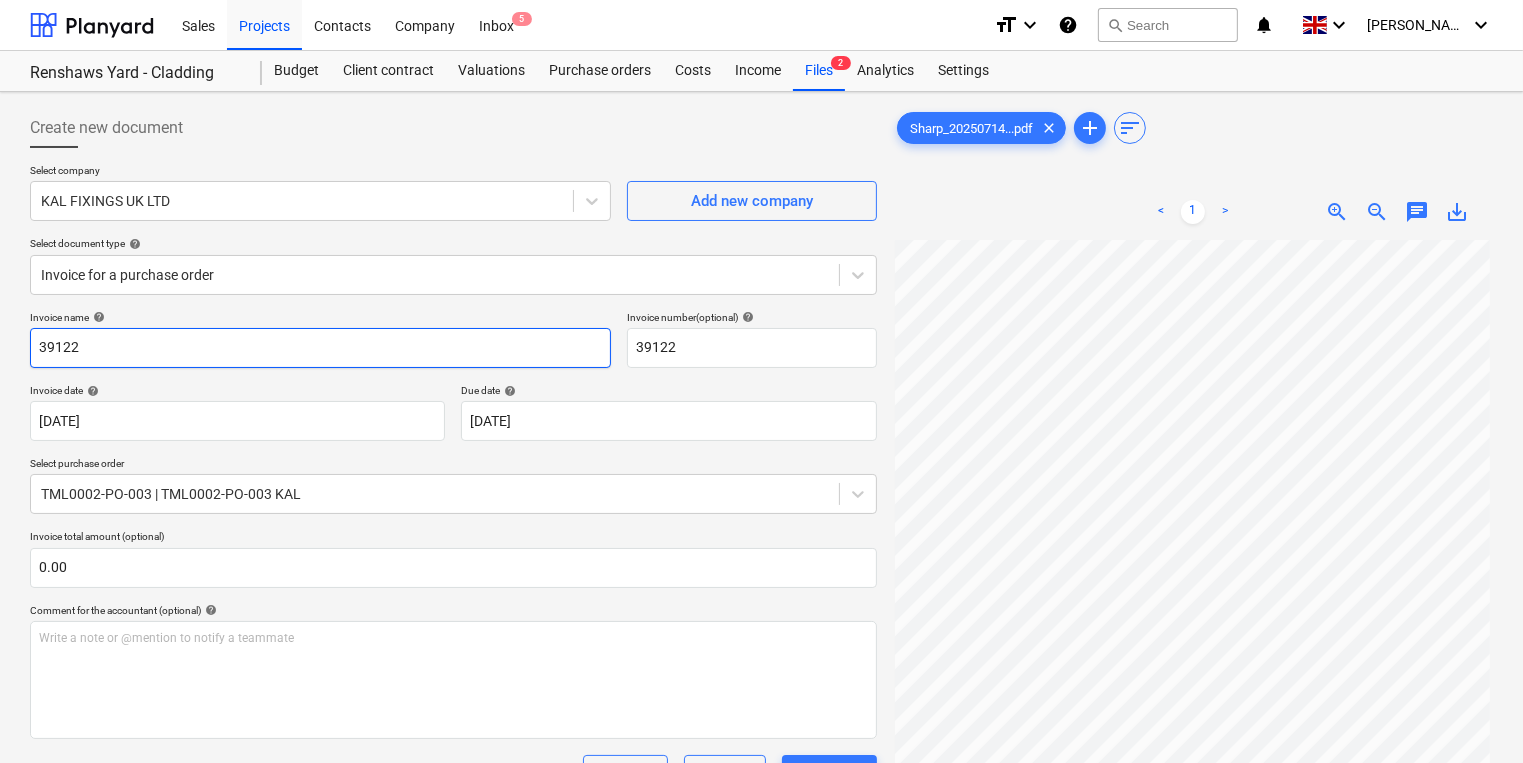 type on "39122" 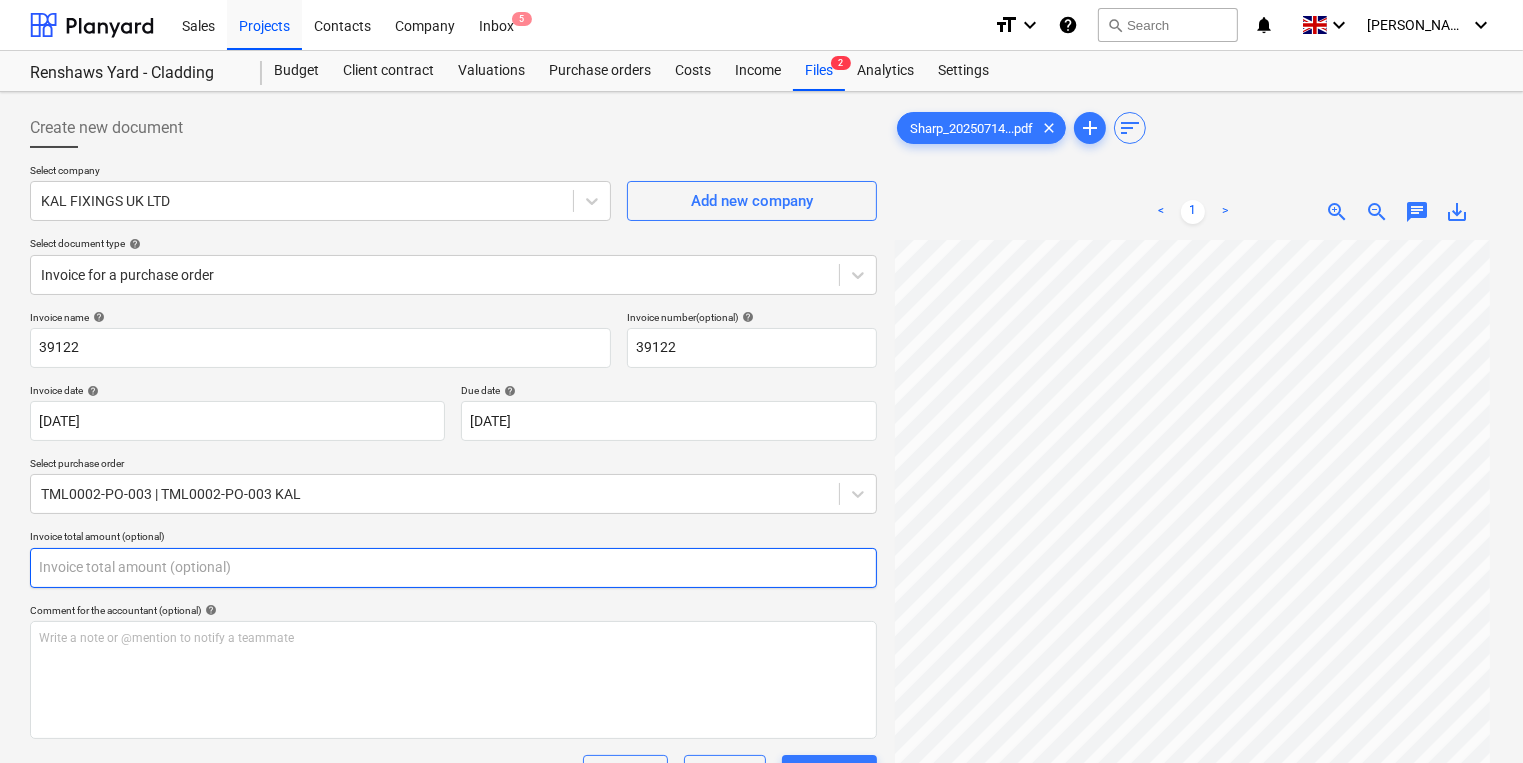 click at bounding box center (453, 568) 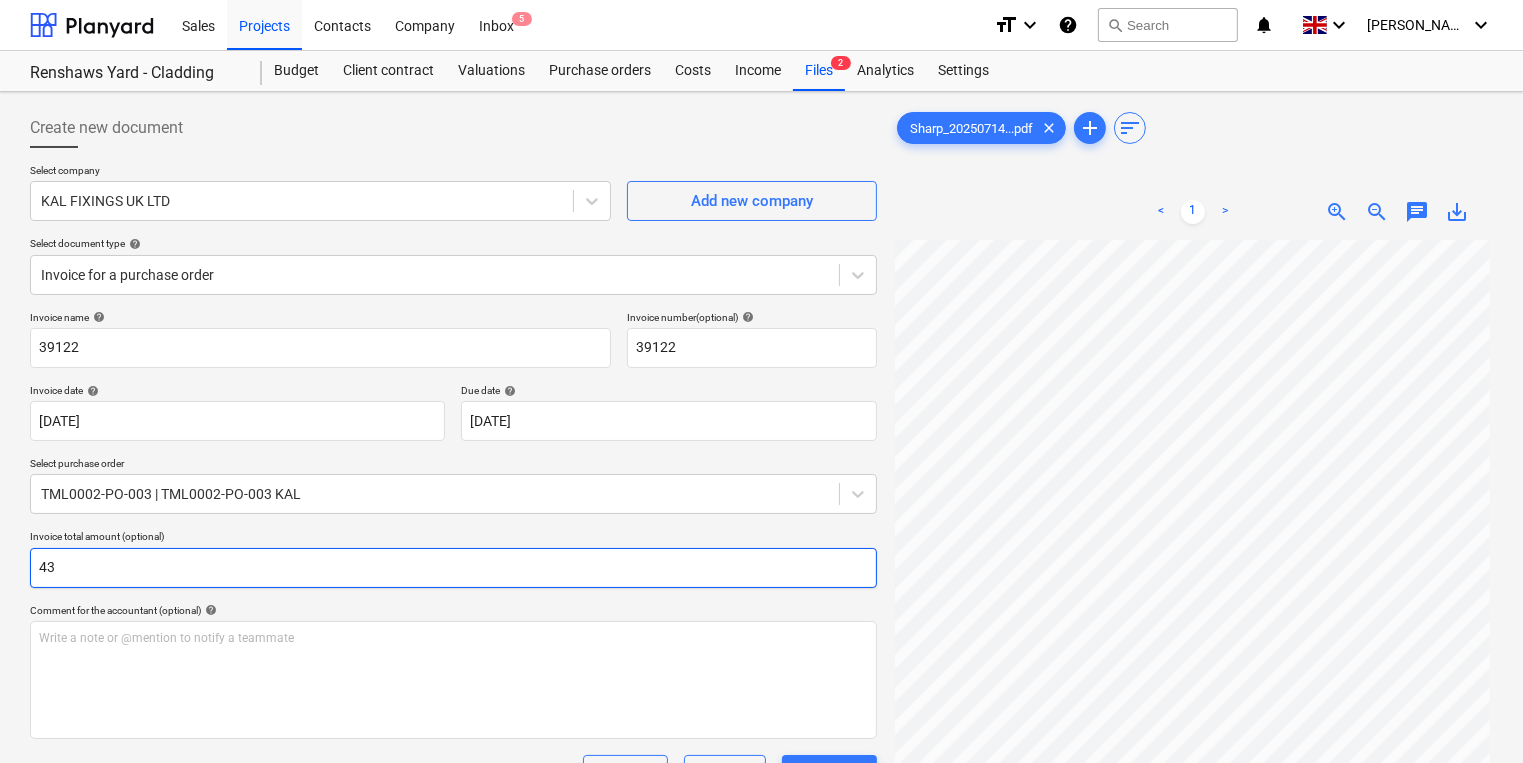 type on "4" 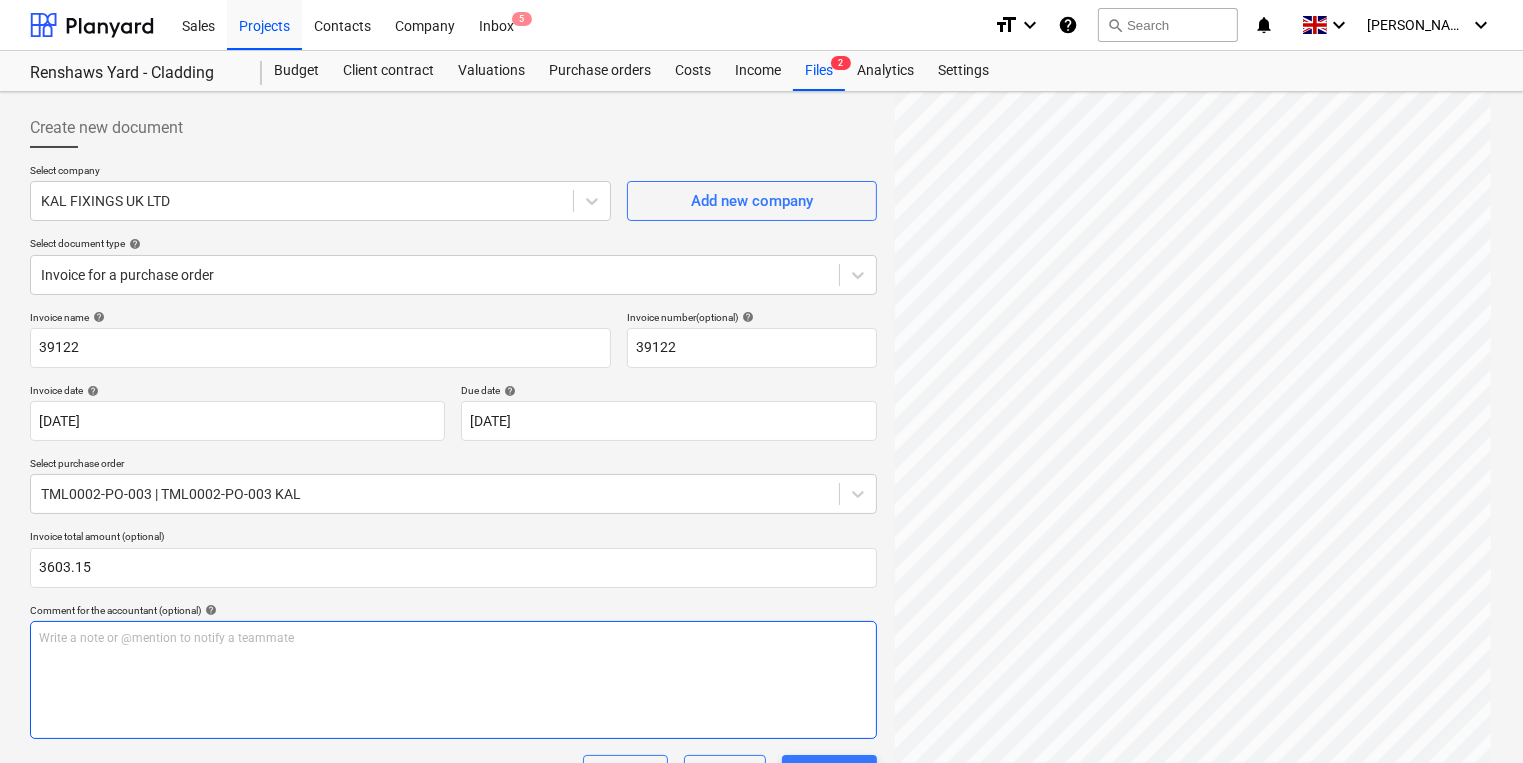 scroll, scrollTop: 400, scrollLeft: 0, axis: vertical 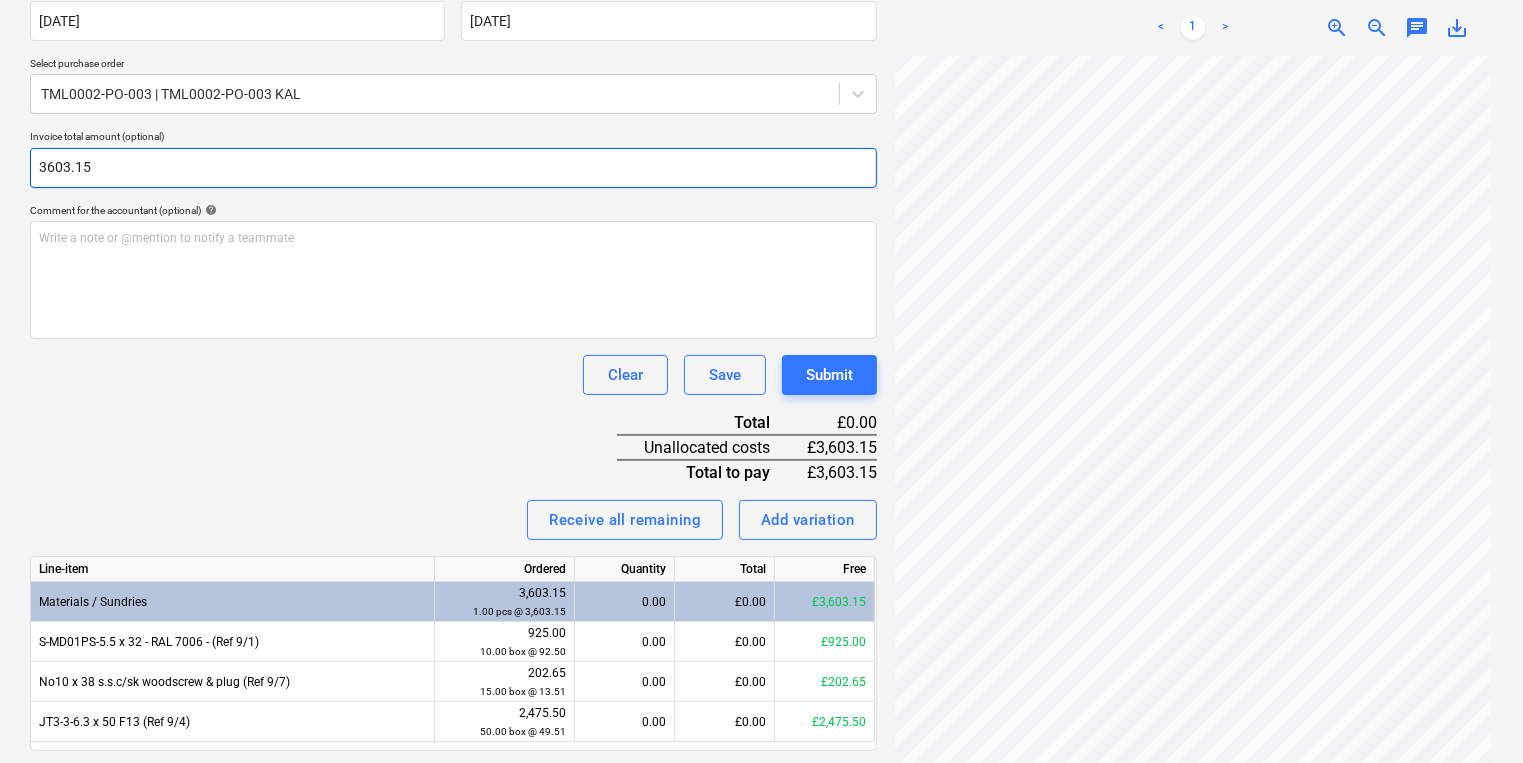 drag, startPoint x: 111, startPoint y: 171, endPoint x: 28, endPoint y: 167, distance: 83.09633 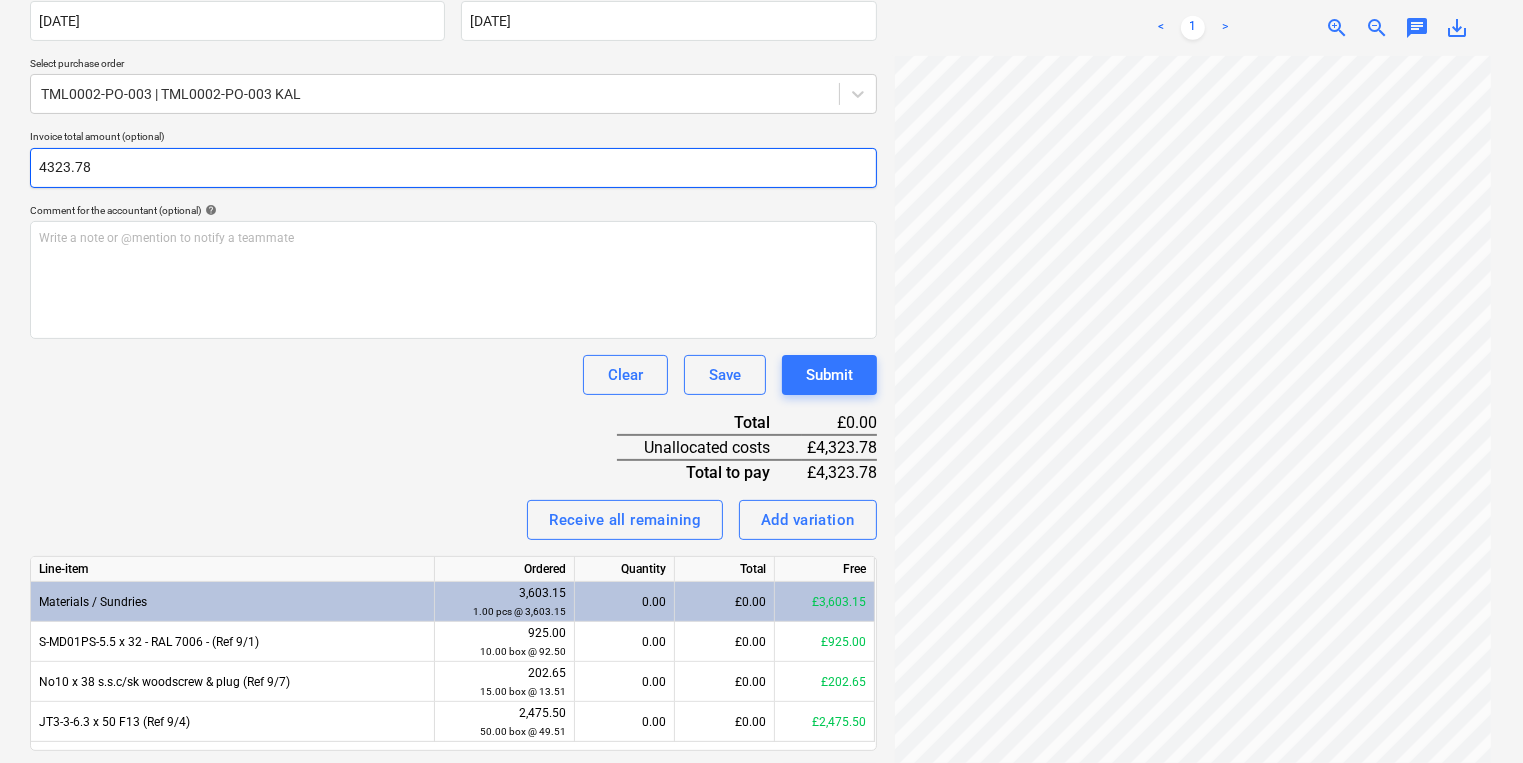 type on "4323.78" 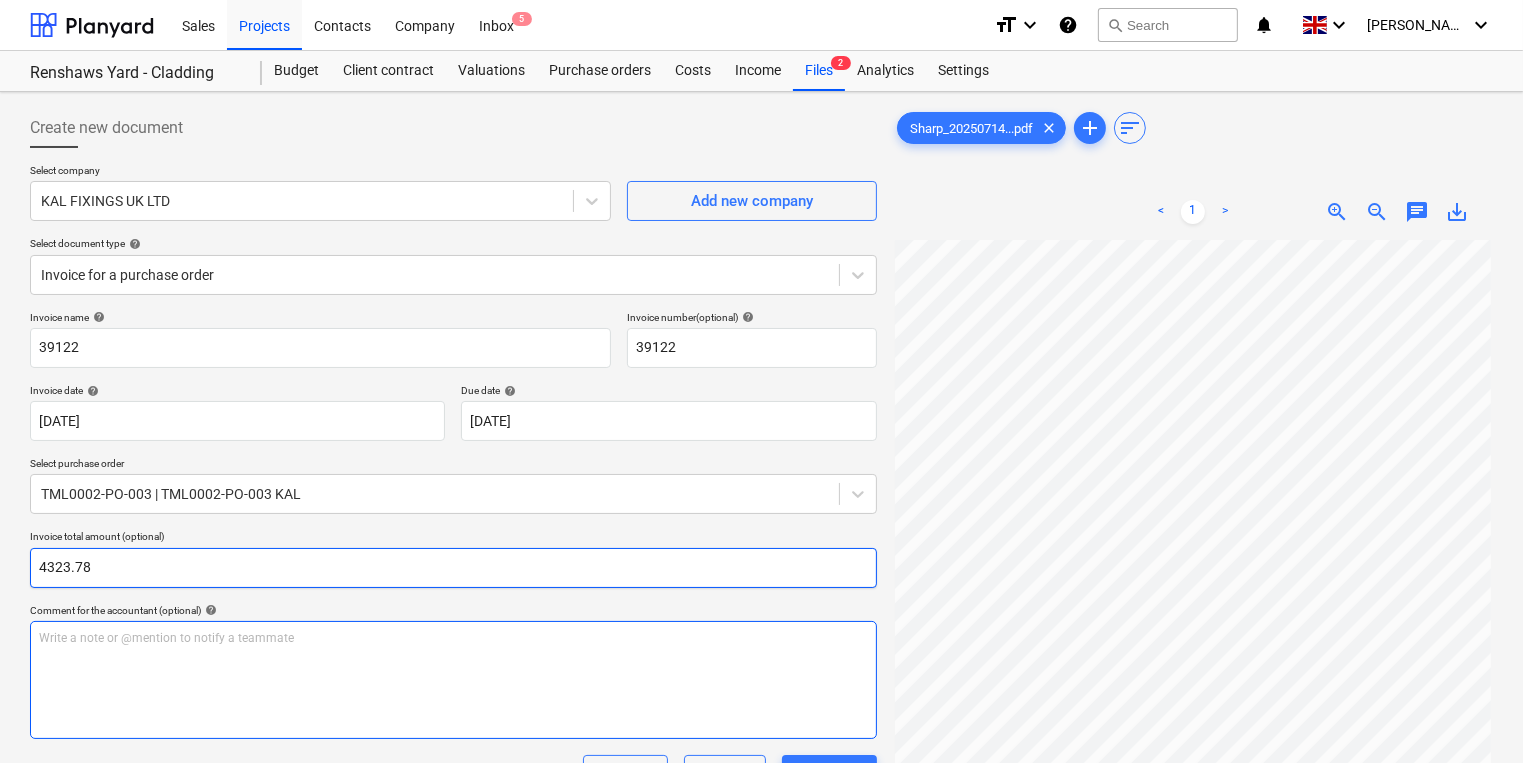 scroll, scrollTop: 400, scrollLeft: 0, axis: vertical 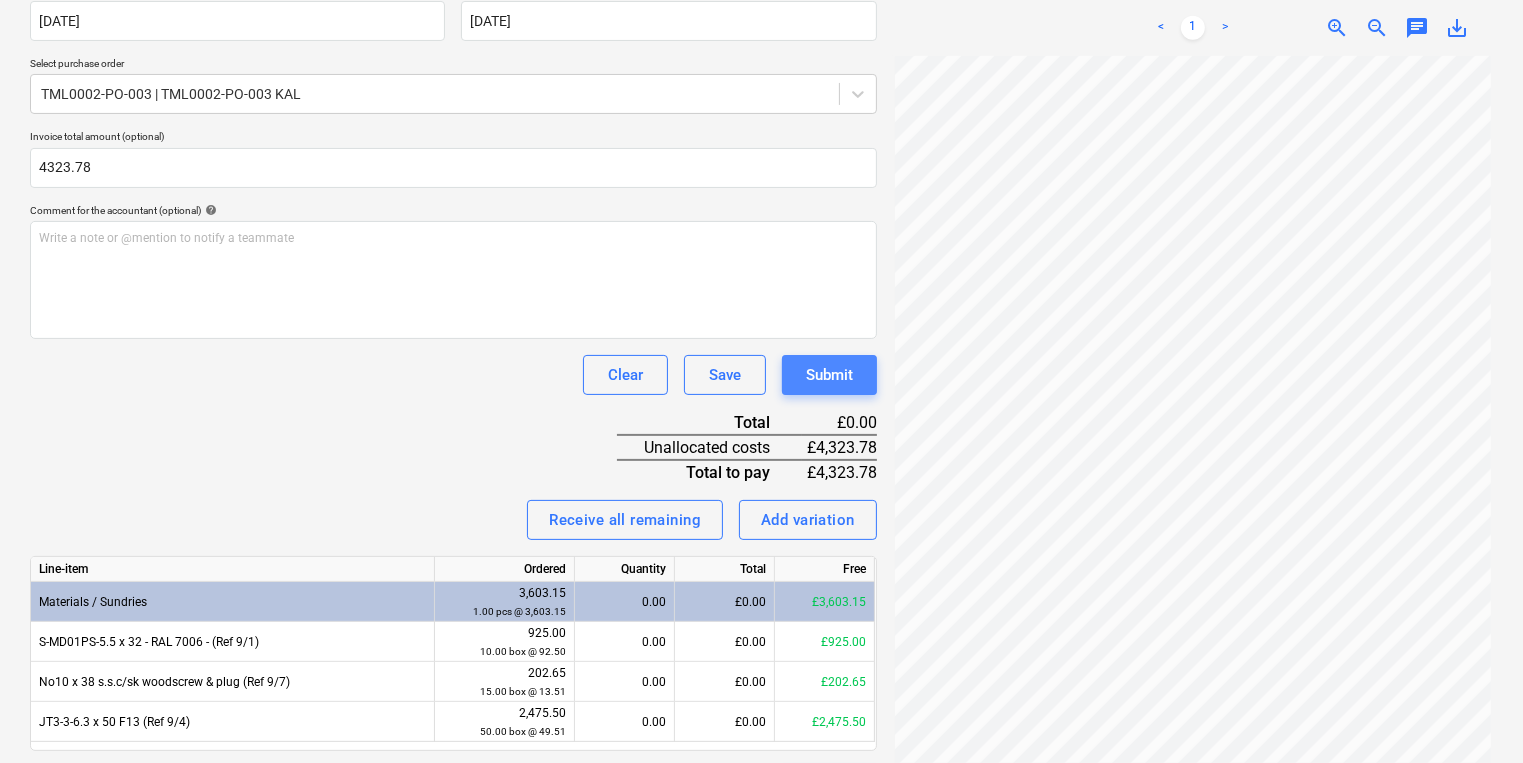 click on "Submit" at bounding box center [829, 375] 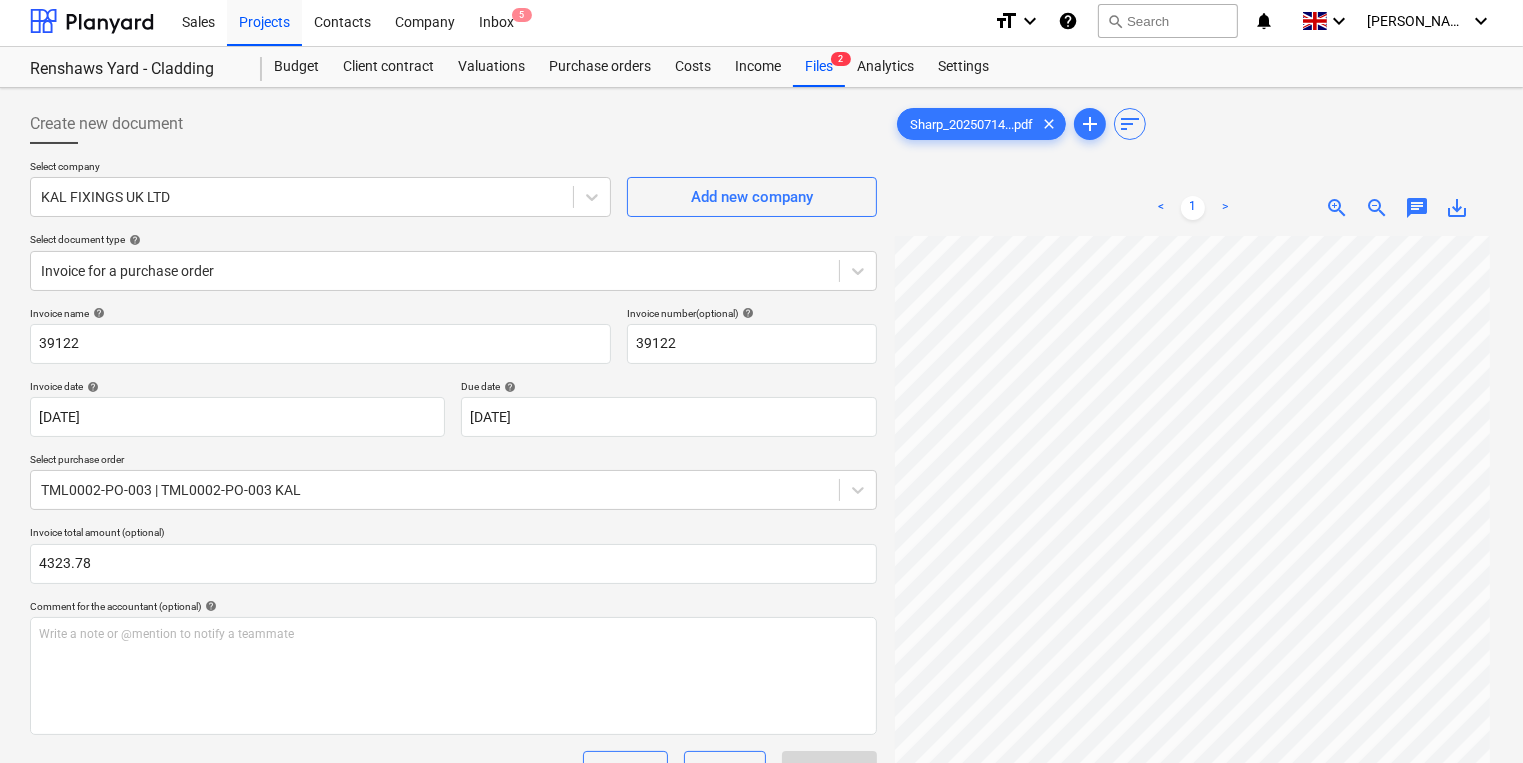scroll, scrollTop: 0, scrollLeft: 0, axis: both 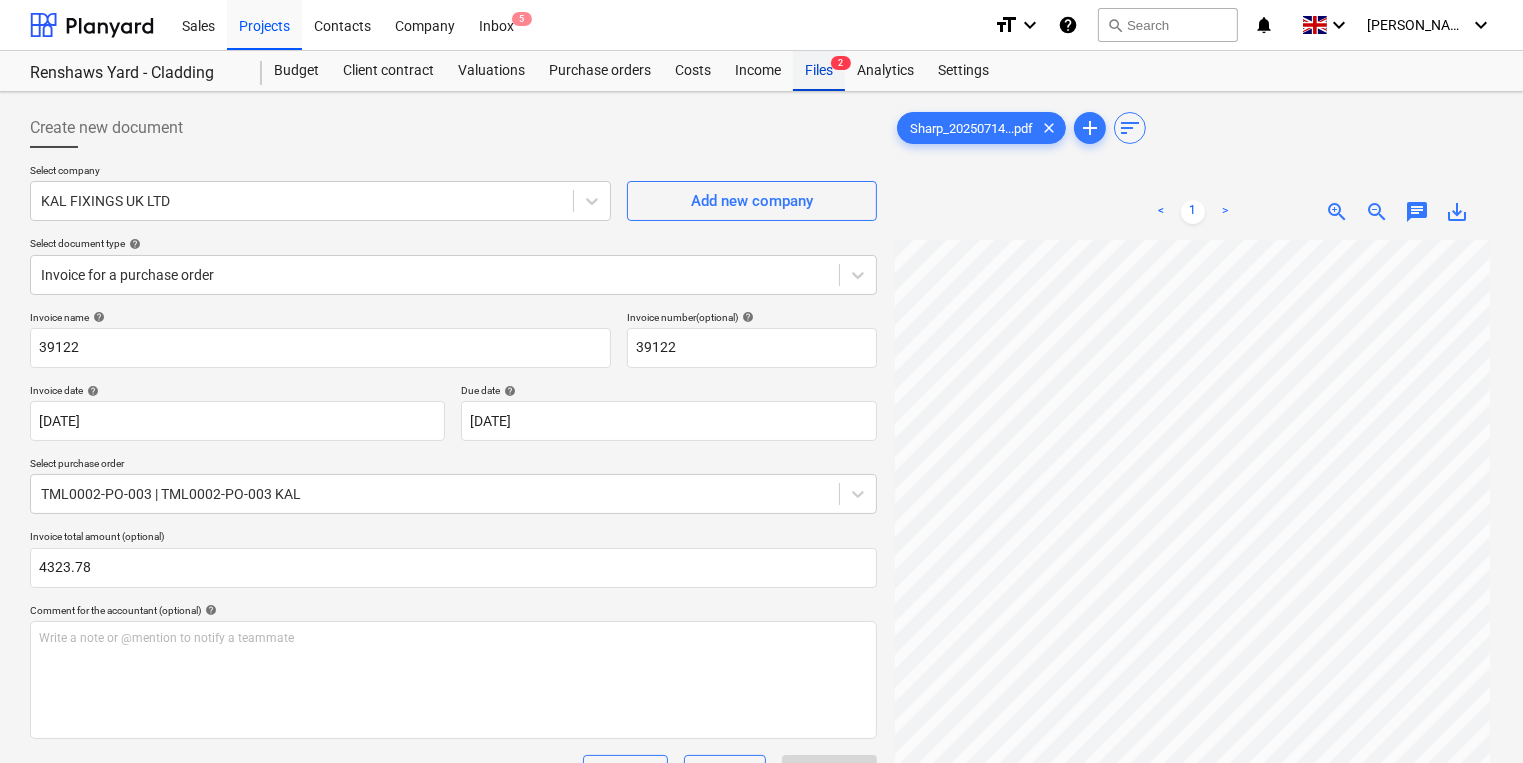 click on "Files 2" at bounding box center (819, 71) 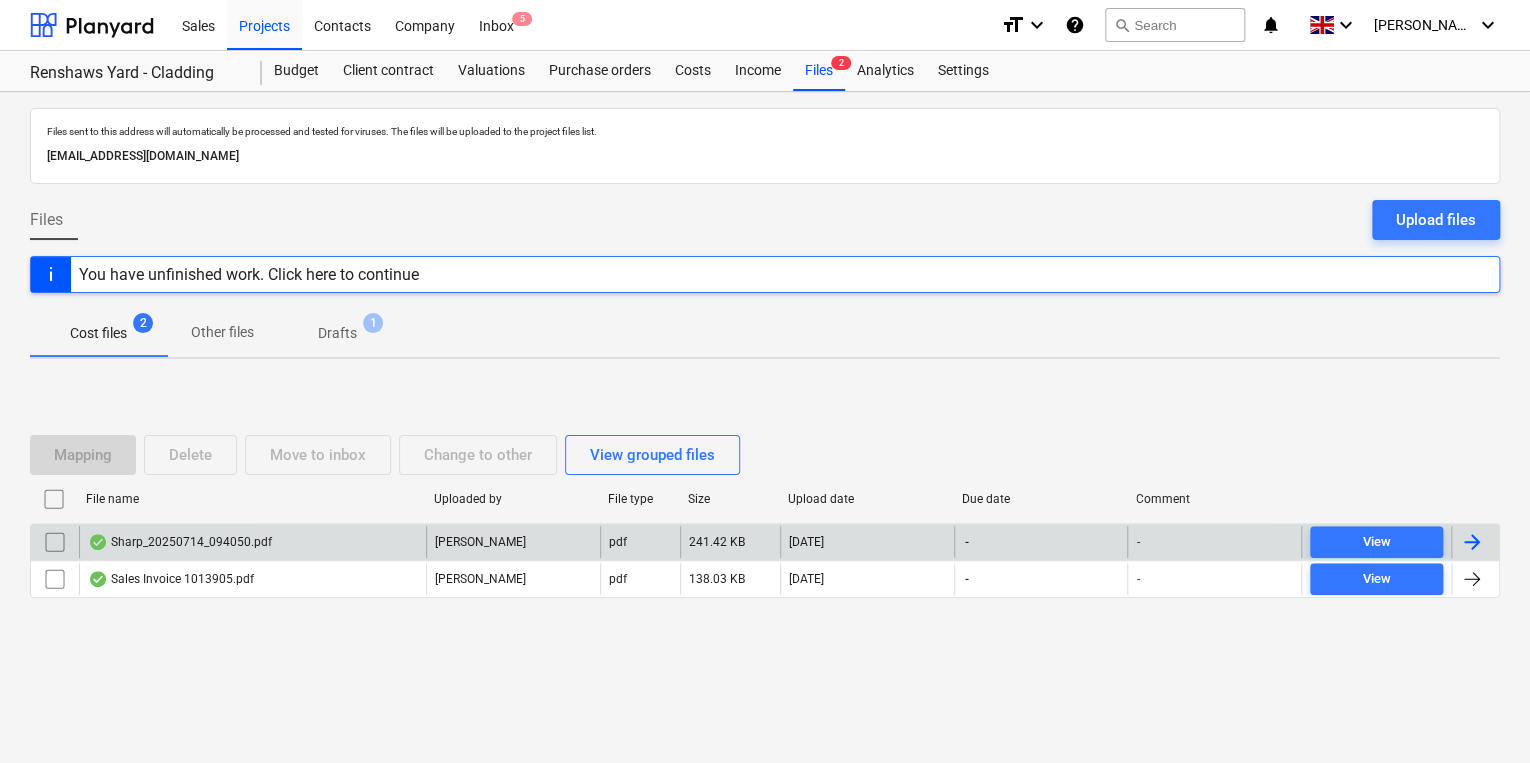 click on "Sharp_20250714_094050.pdf" at bounding box center [252, 542] 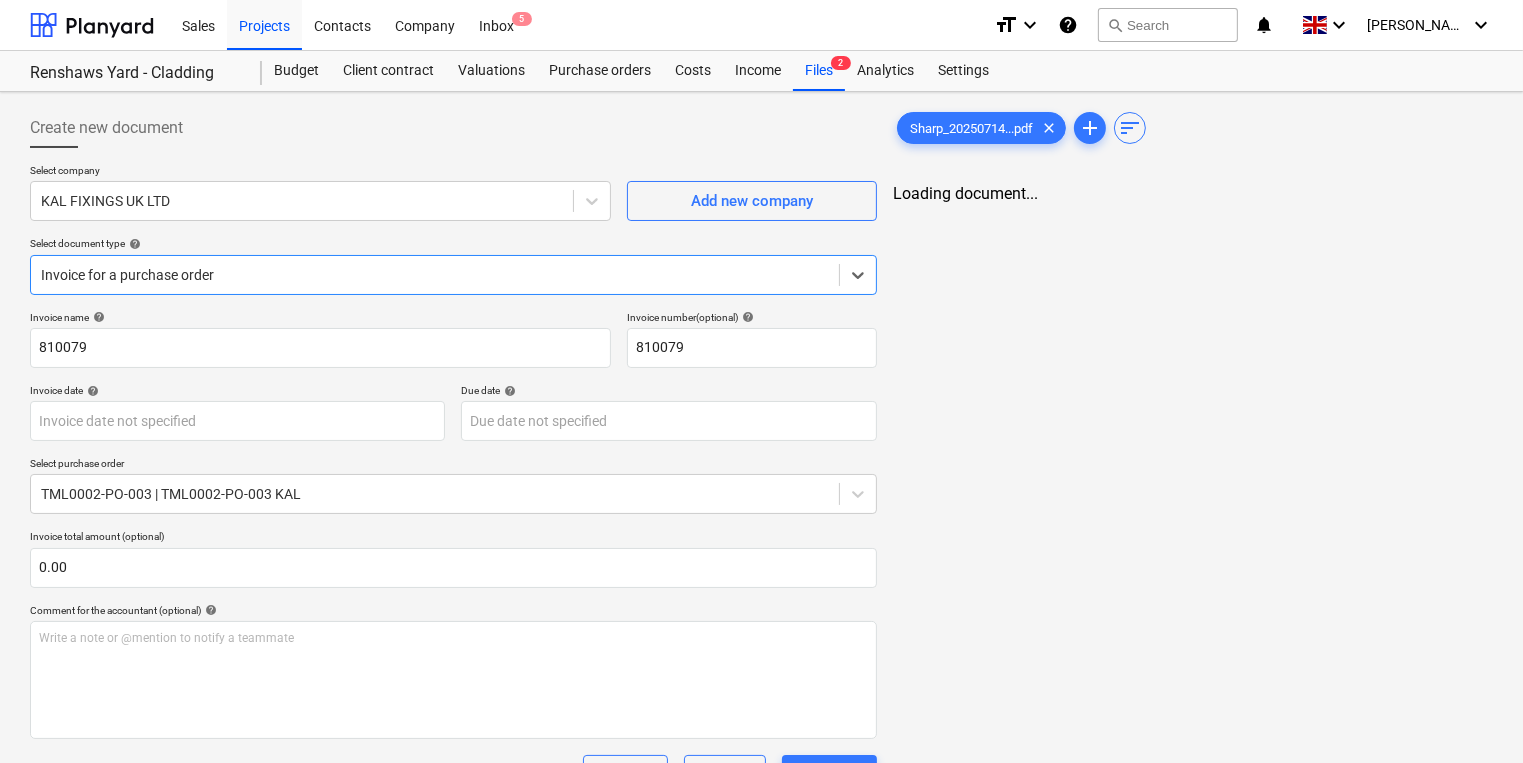 type on "[DATE]" 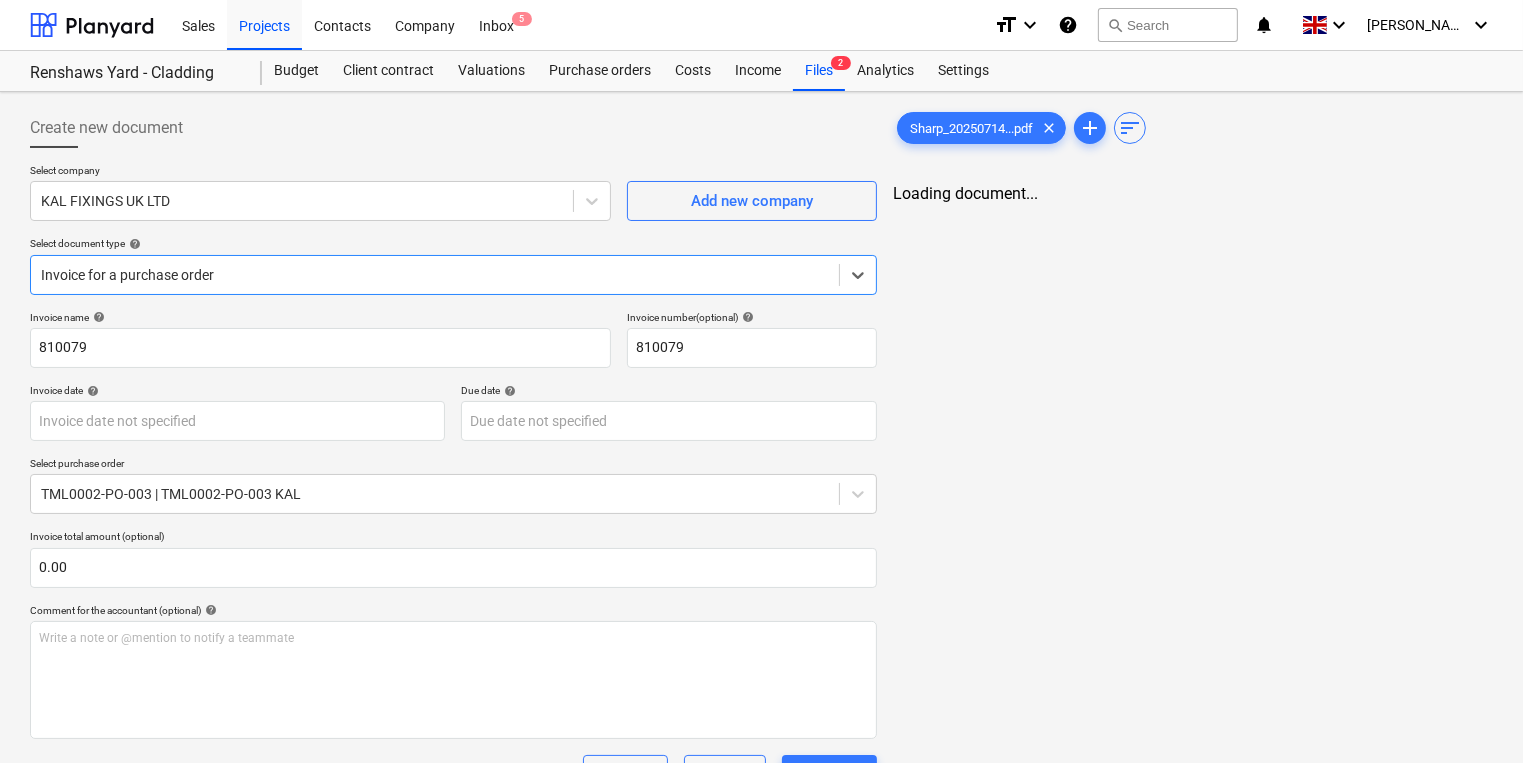 type on "[DATE]" 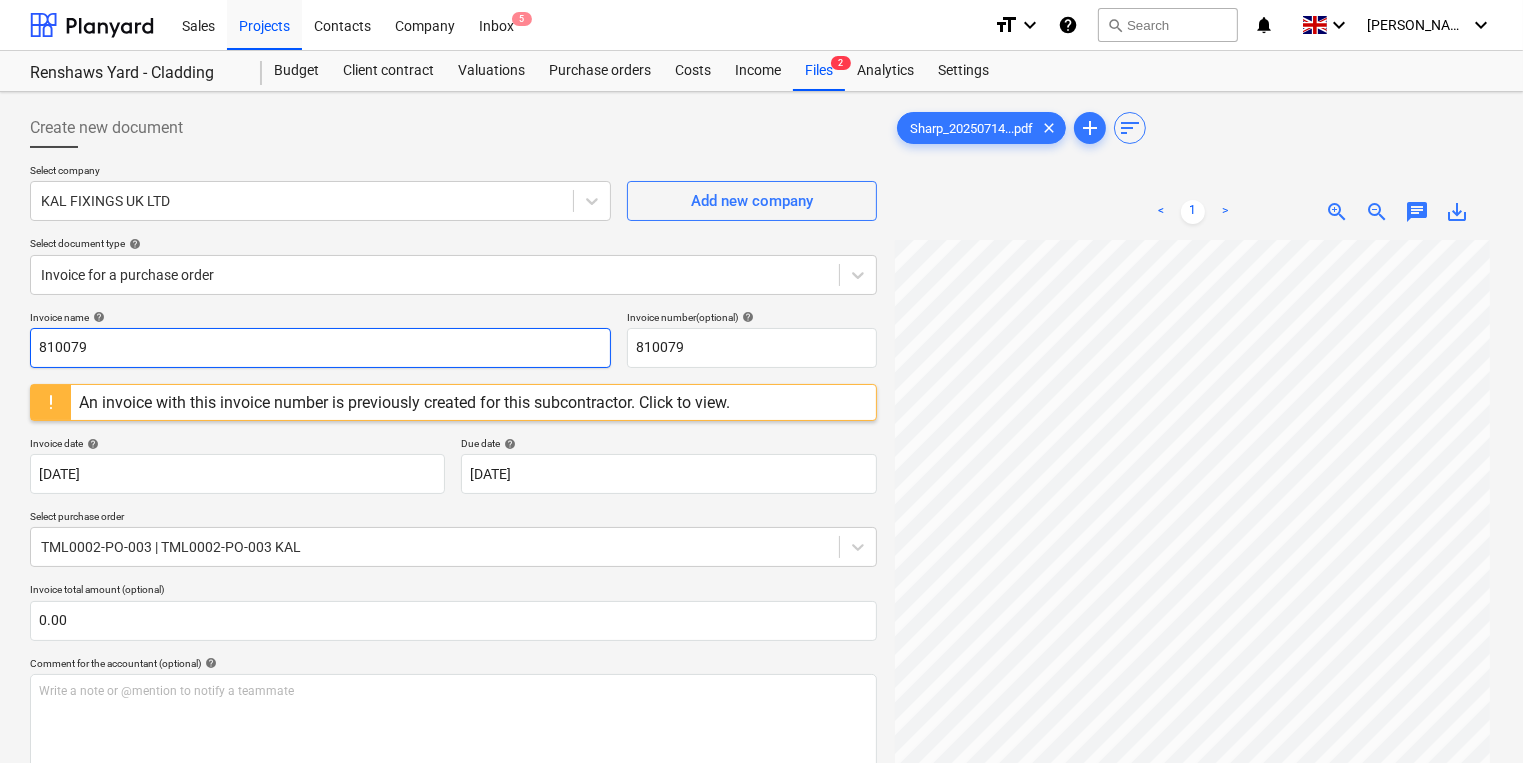drag, startPoint x: 162, startPoint y: 352, endPoint x: -18, endPoint y: 345, distance: 180.13606 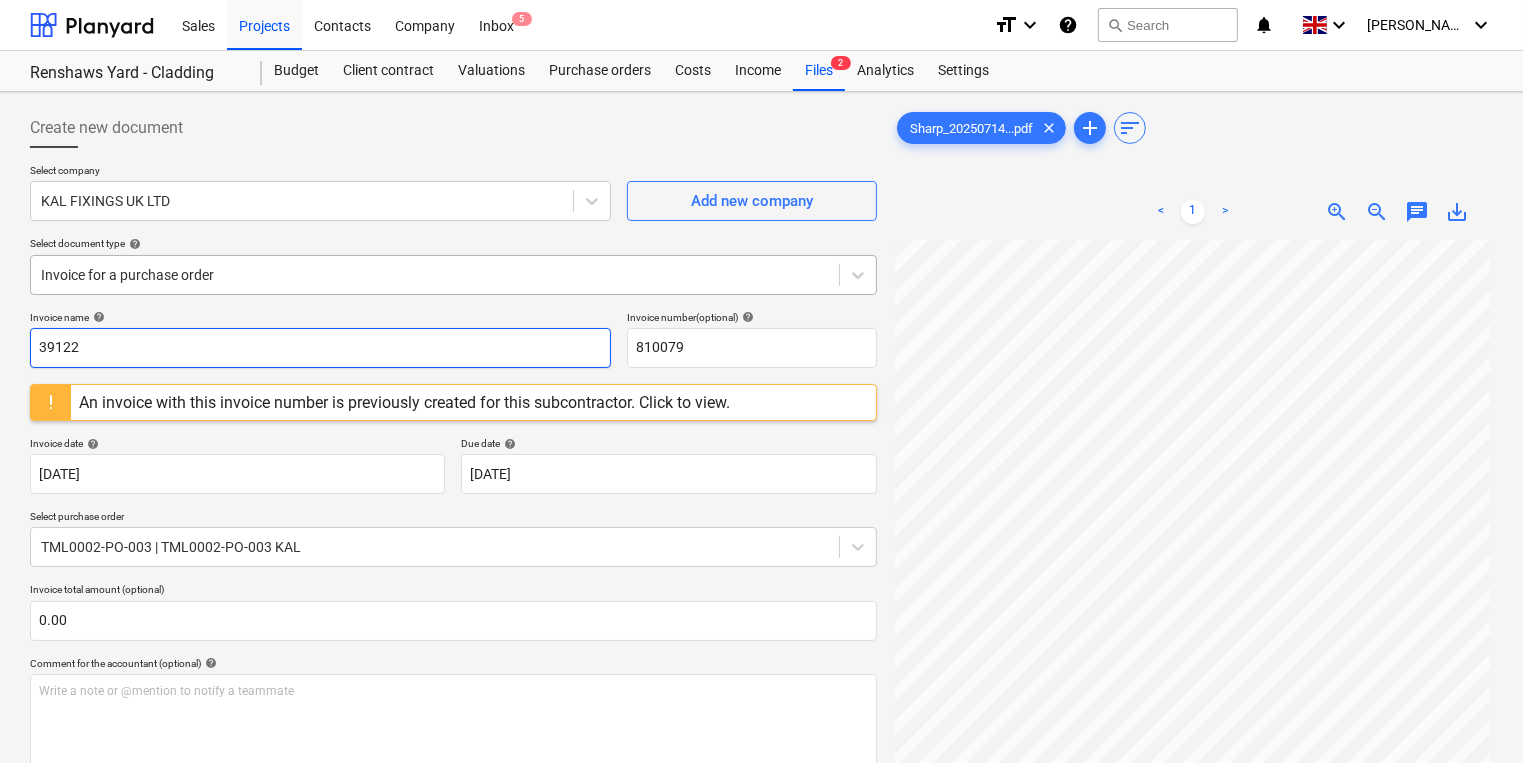 type on "39122" 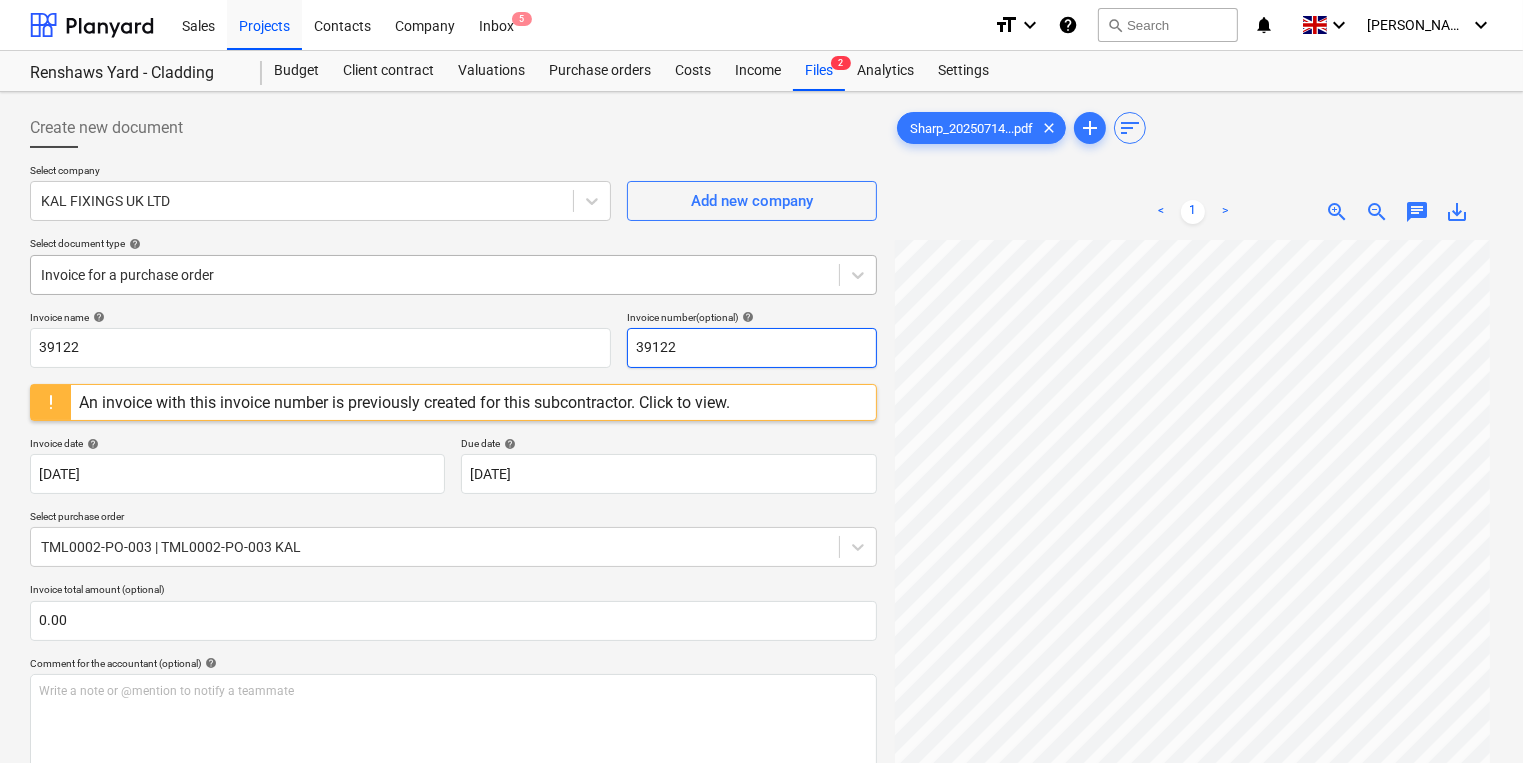 type on "39122" 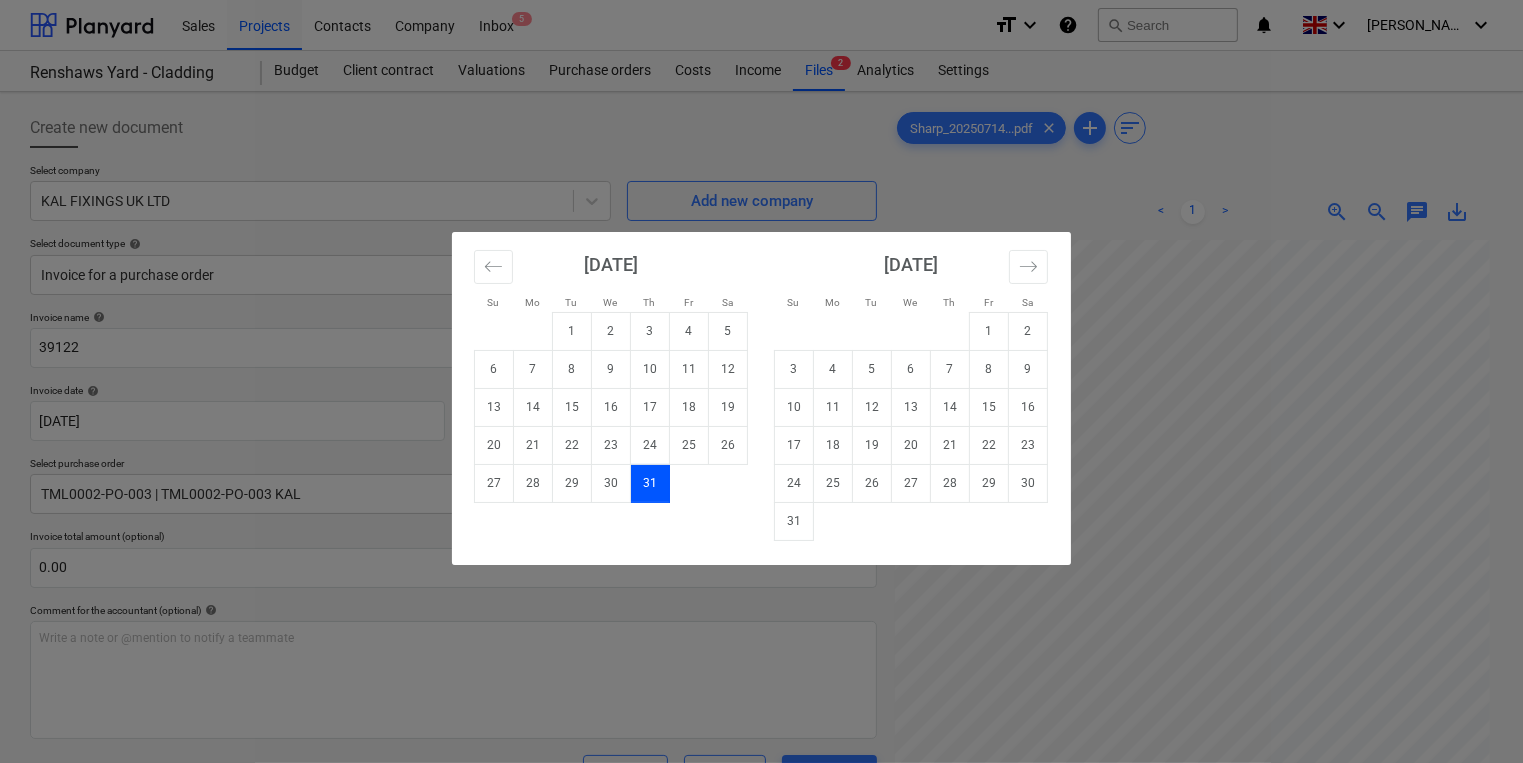 click on "31" at bounding box center (650, 483) 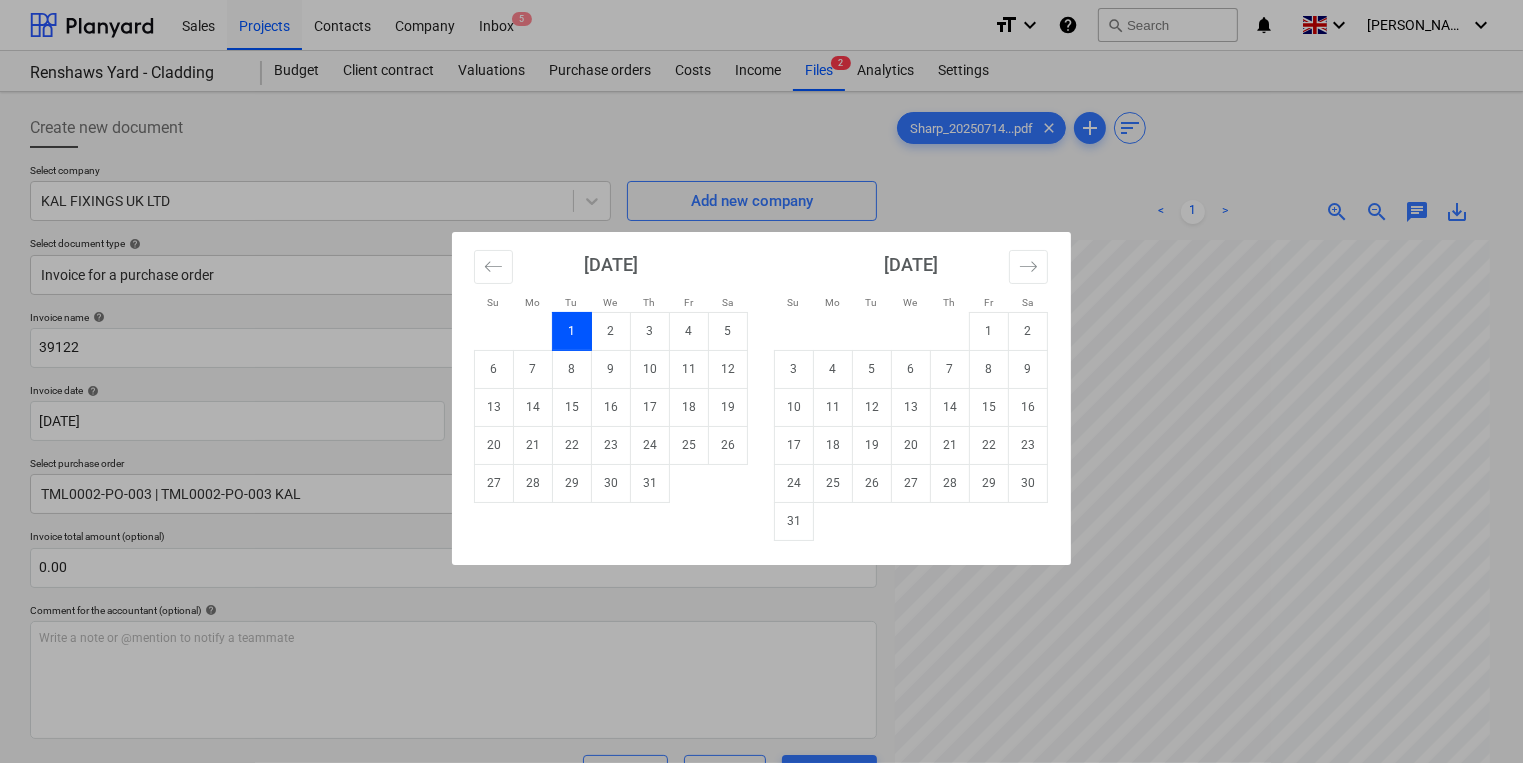 click on "1" at bounding box center [572, 331] 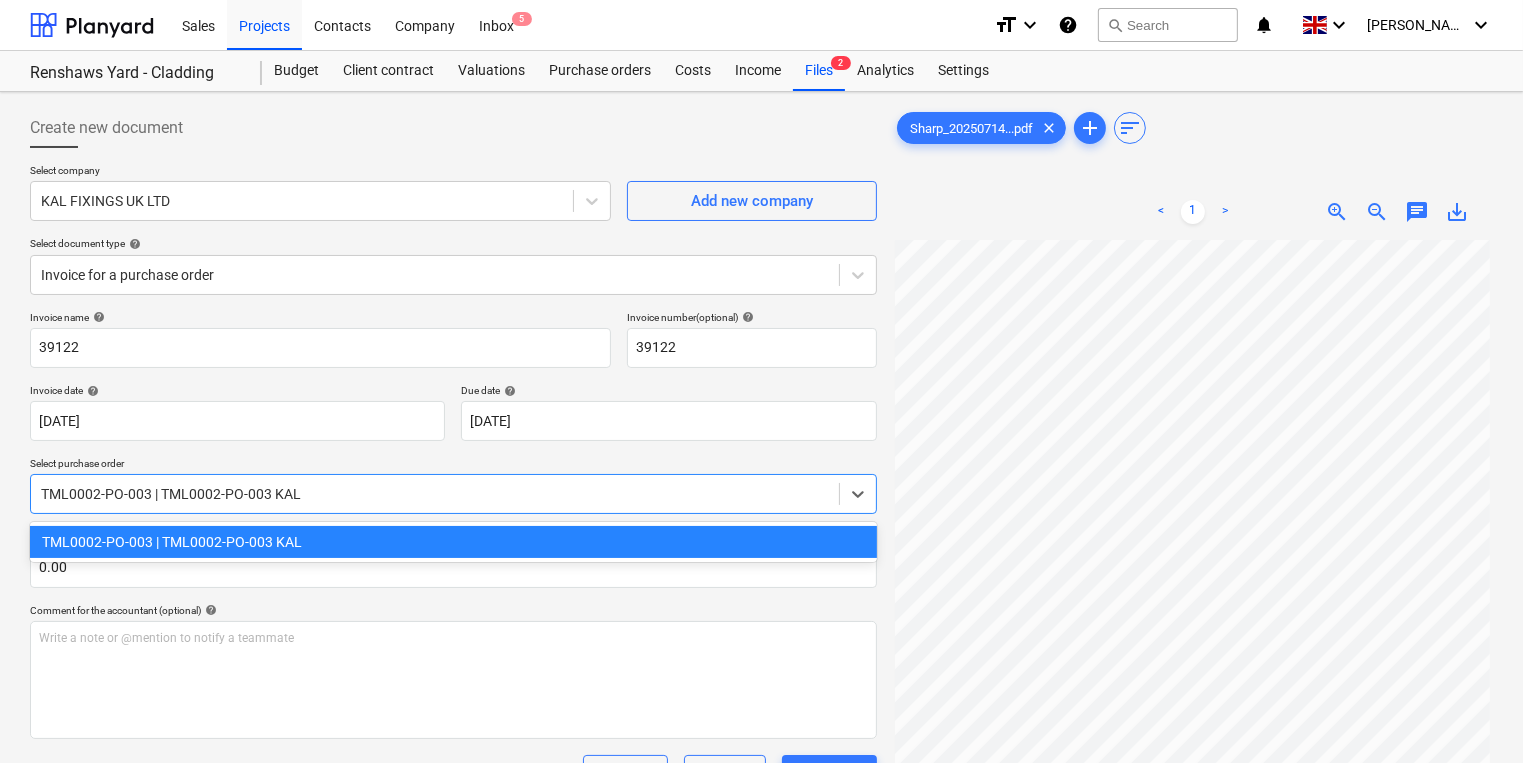 click at bounding box center [435, 494] 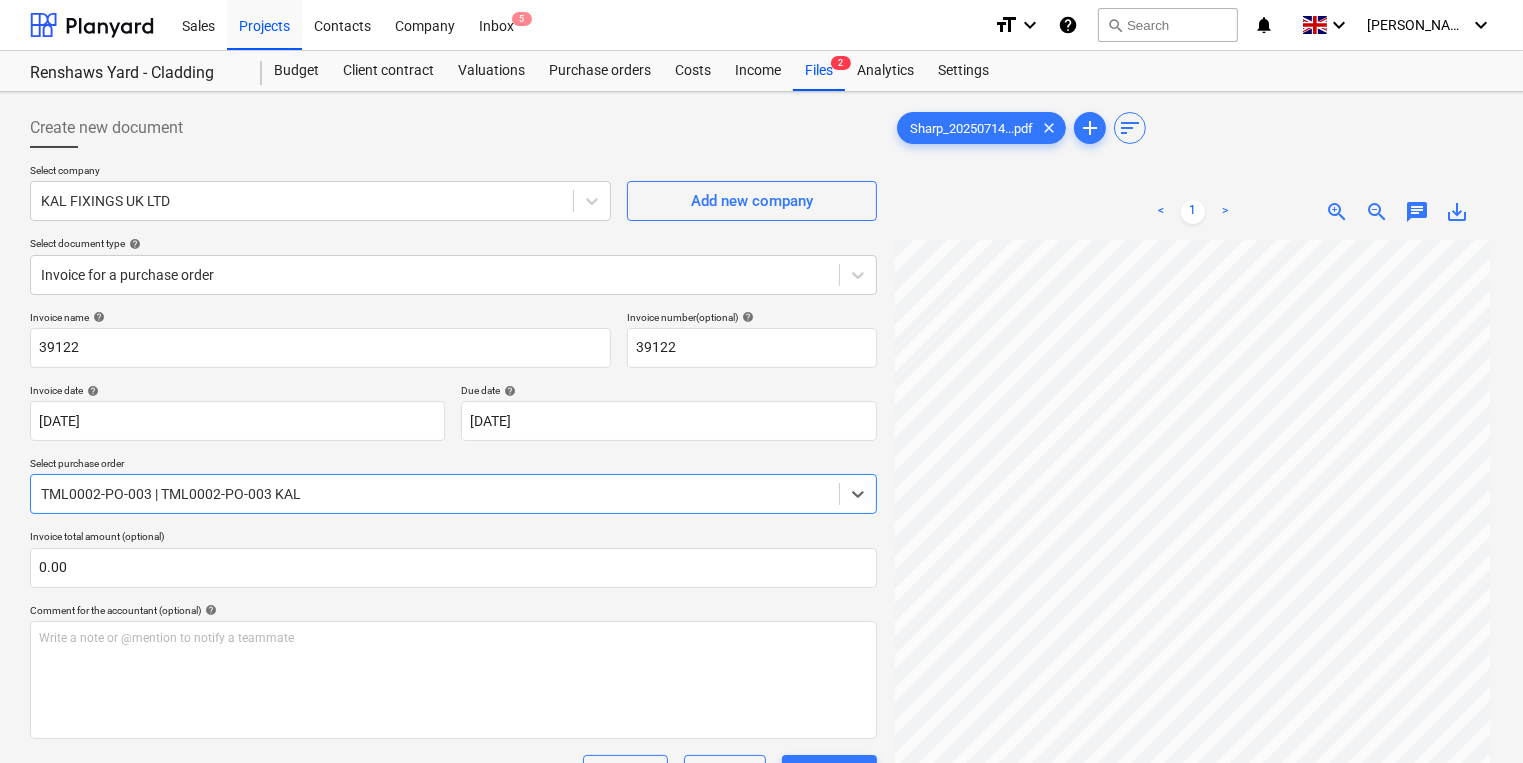 click at bounding box center [435, 494] 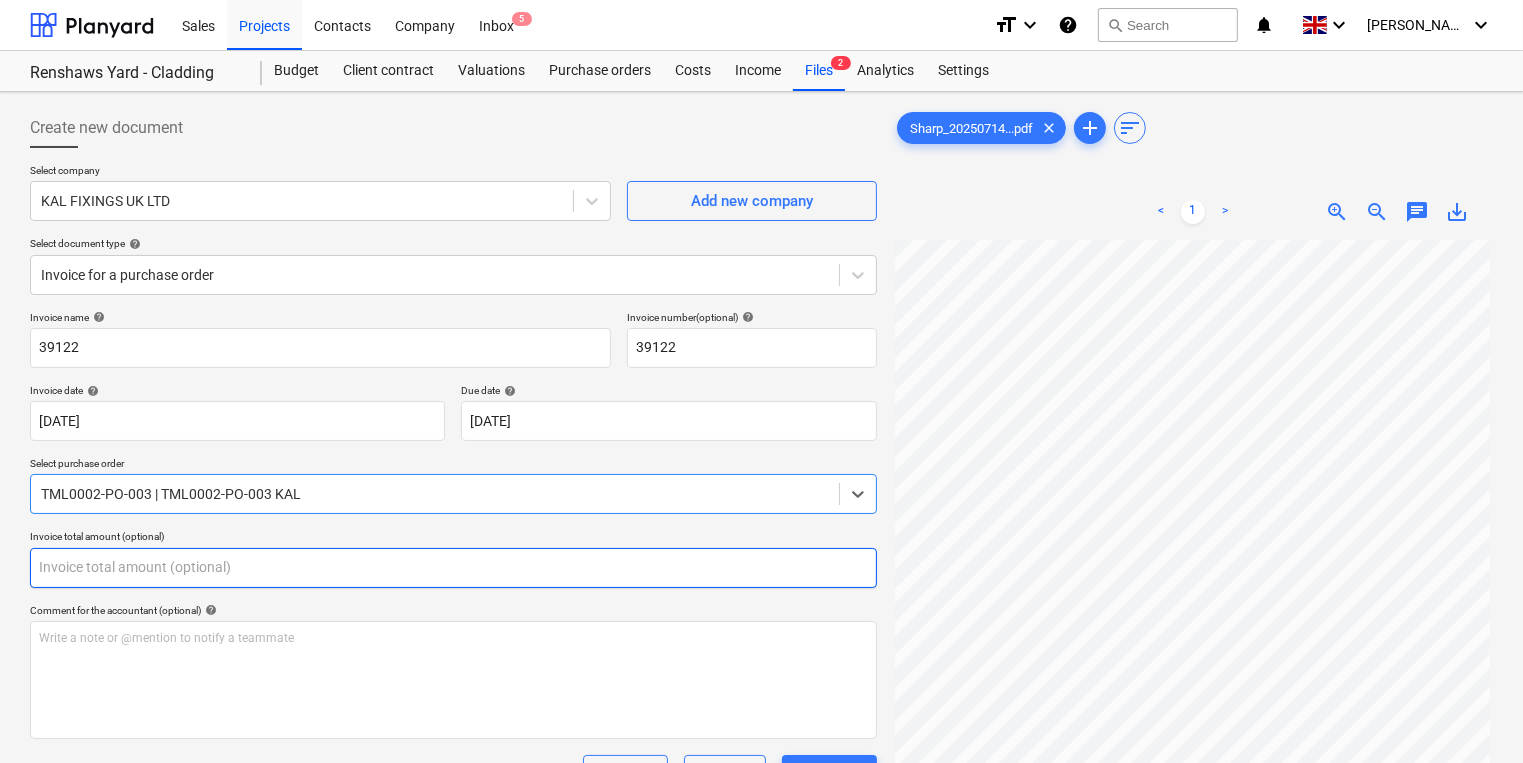 click at bounding box center (453, 568) 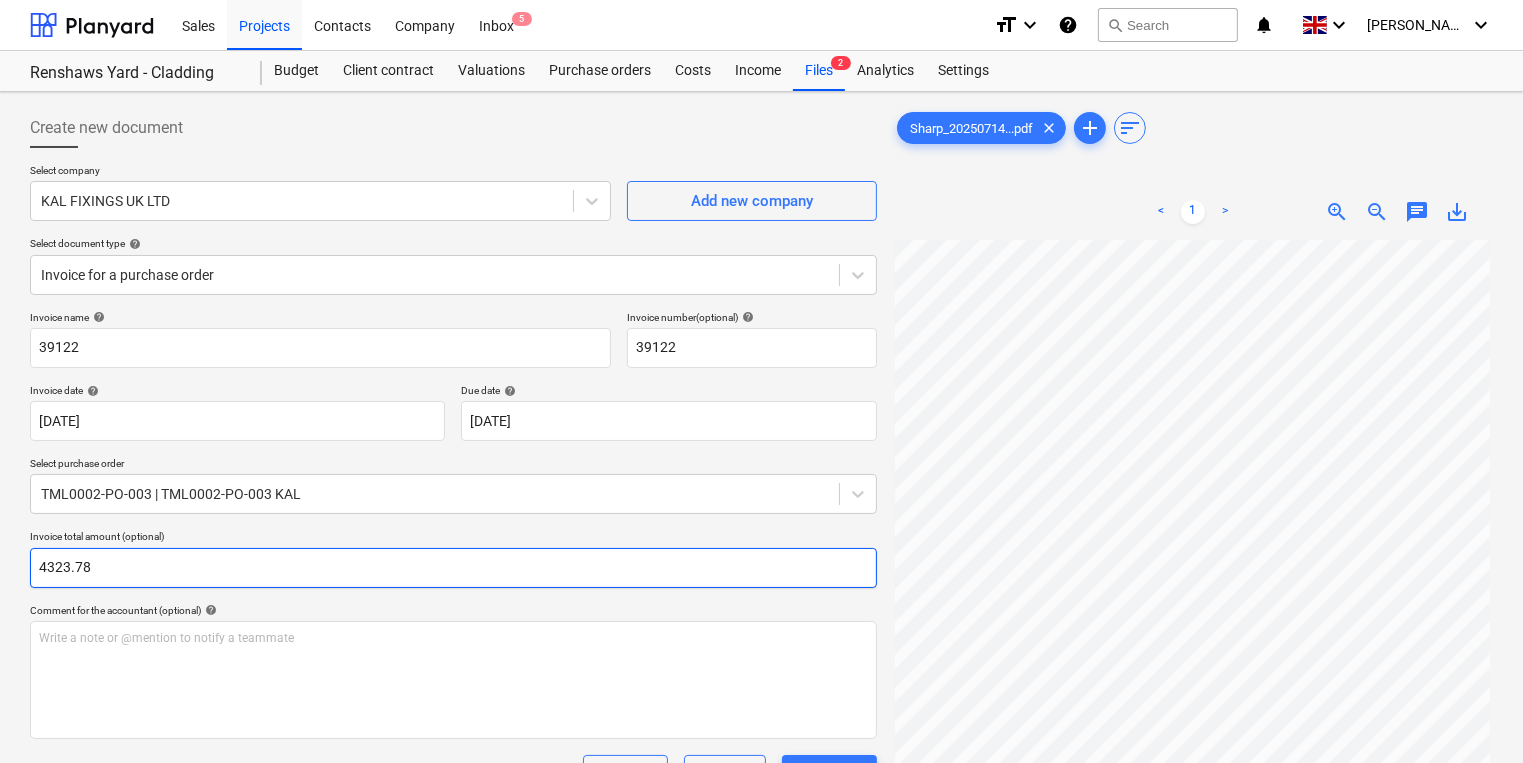 type on "4323.78" 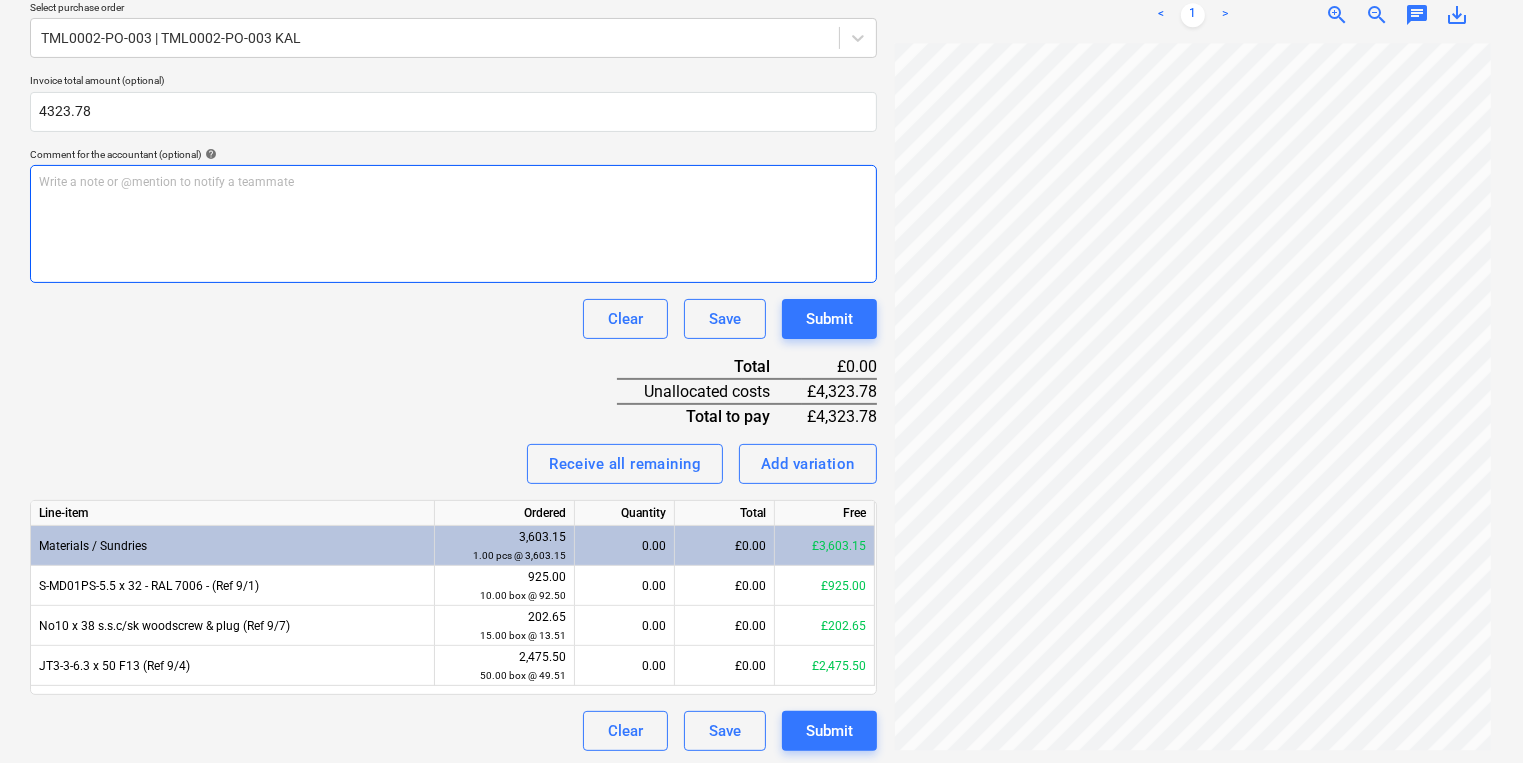 scroll, scrollTop: 459, scrollLeft: 0, axis: vertical 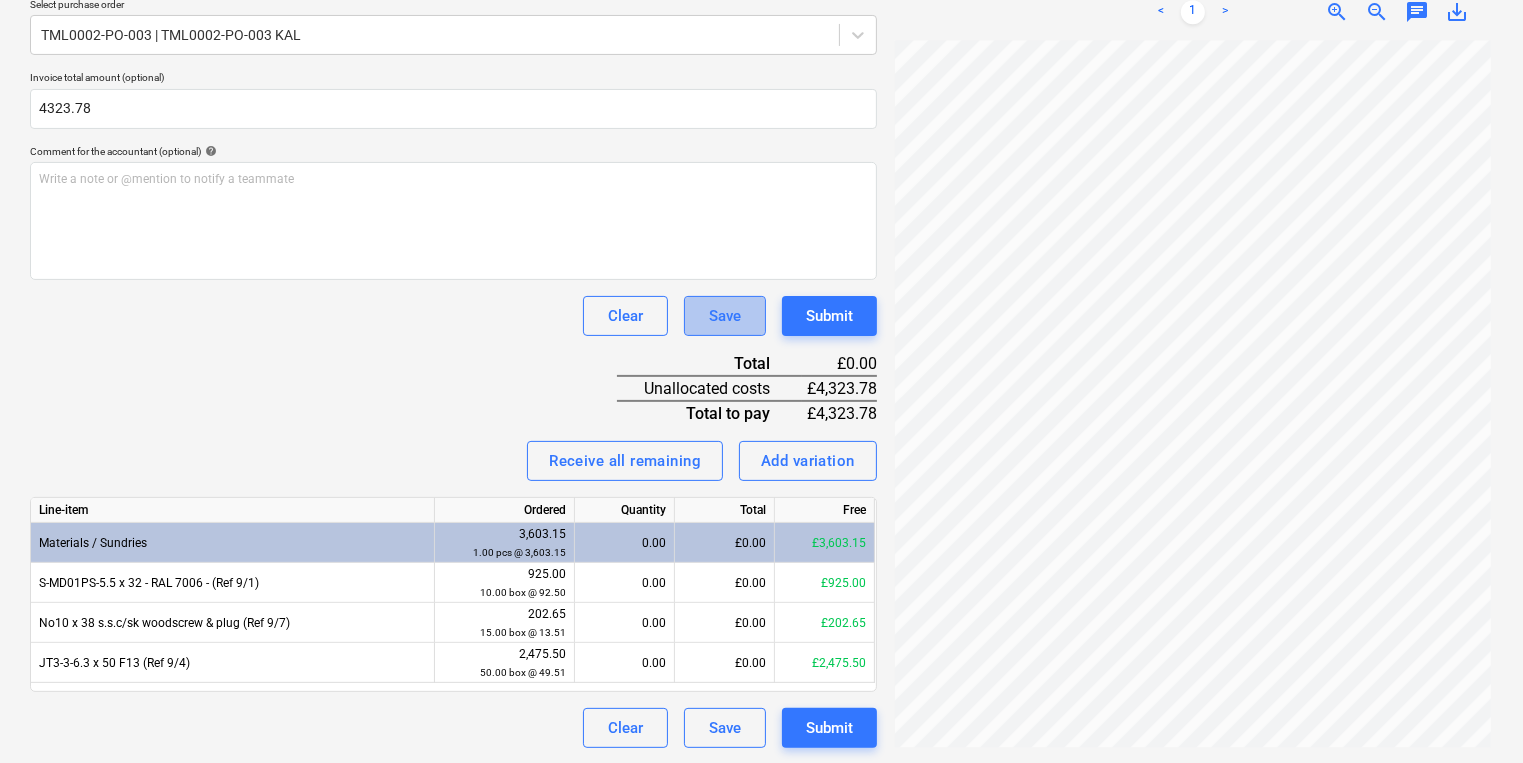 click on "Save" at bounding box center [725, 316] 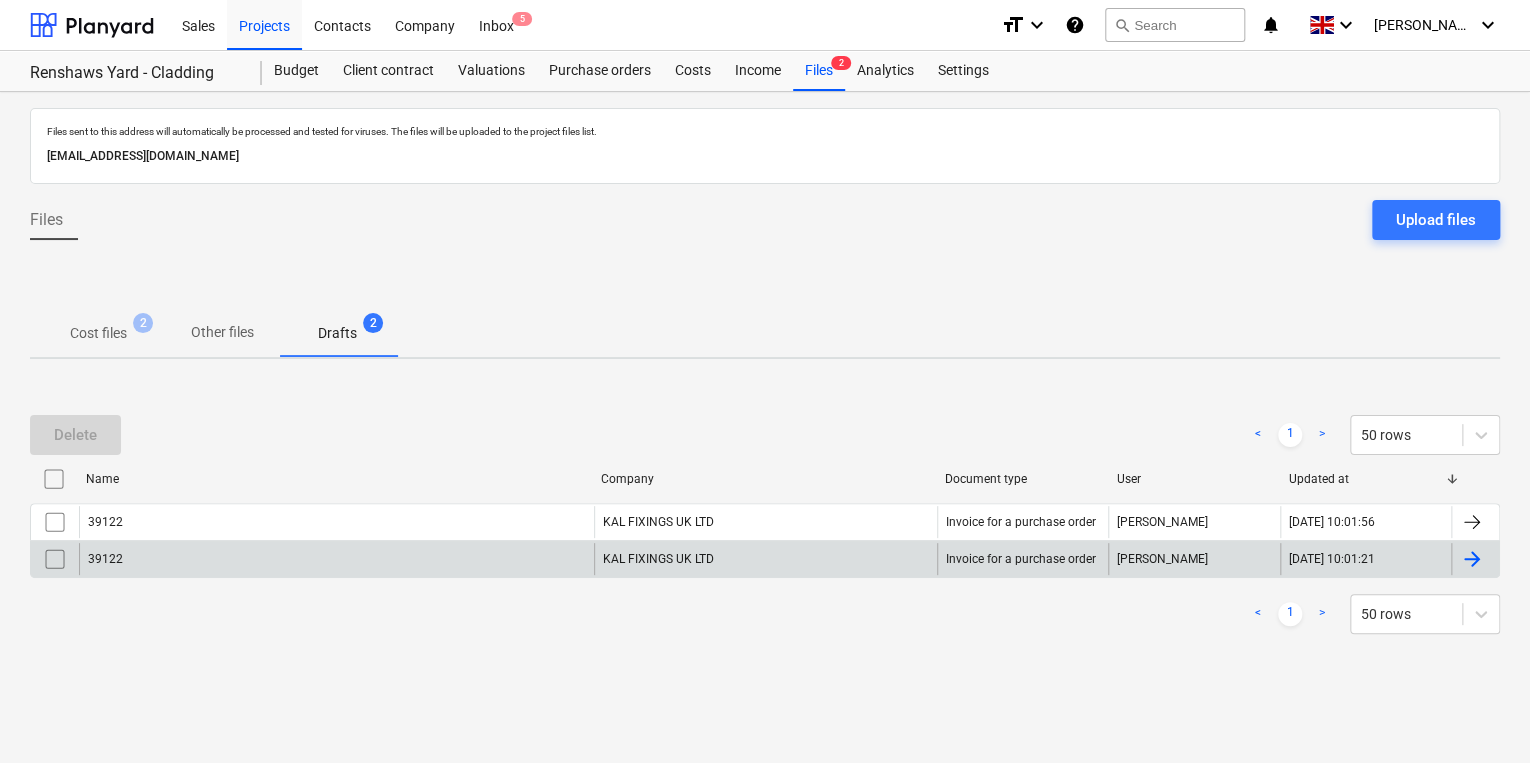click on "39122" at bounding box center [336, 559] 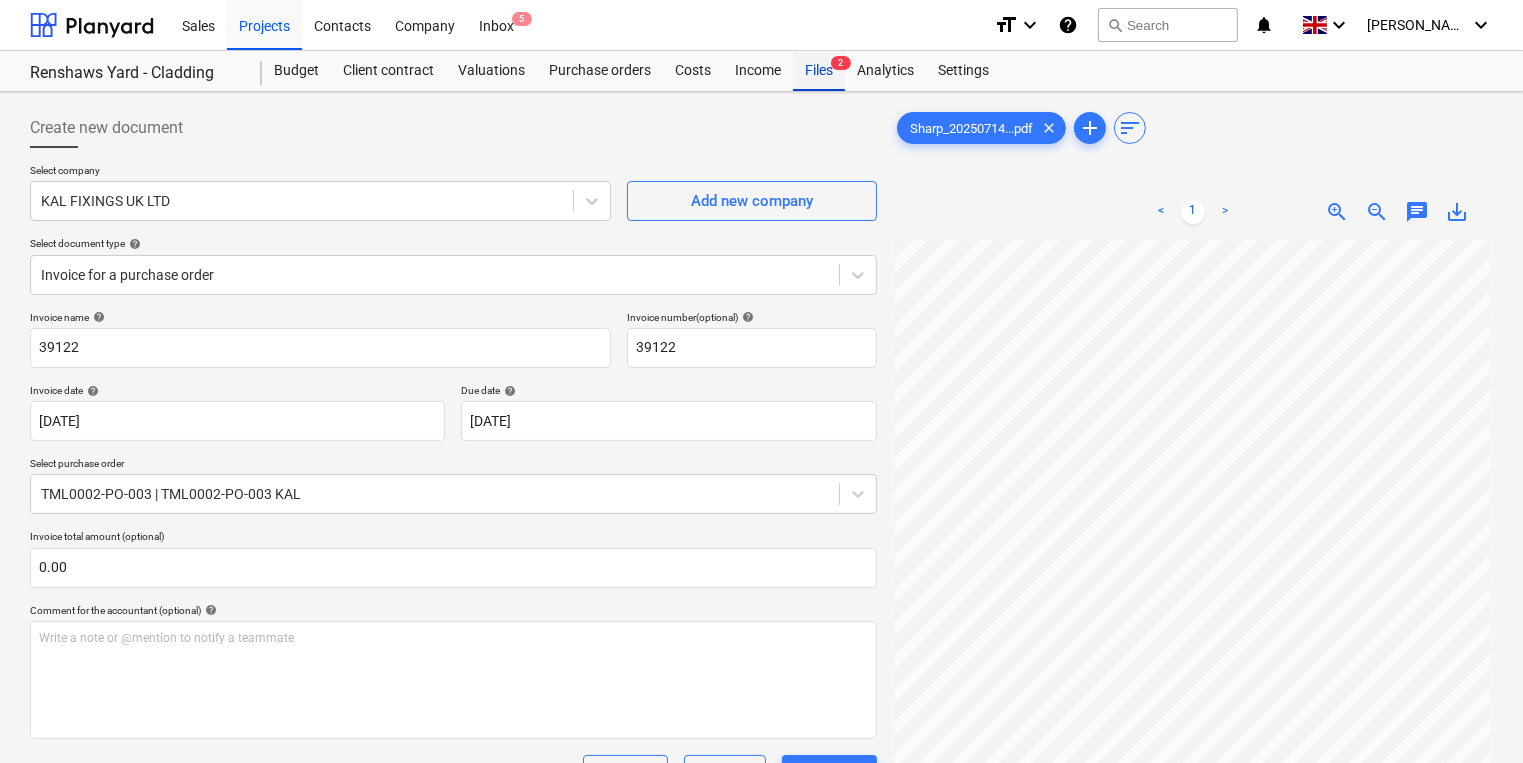 click on "Files 2" at bounding box center (819, 71) 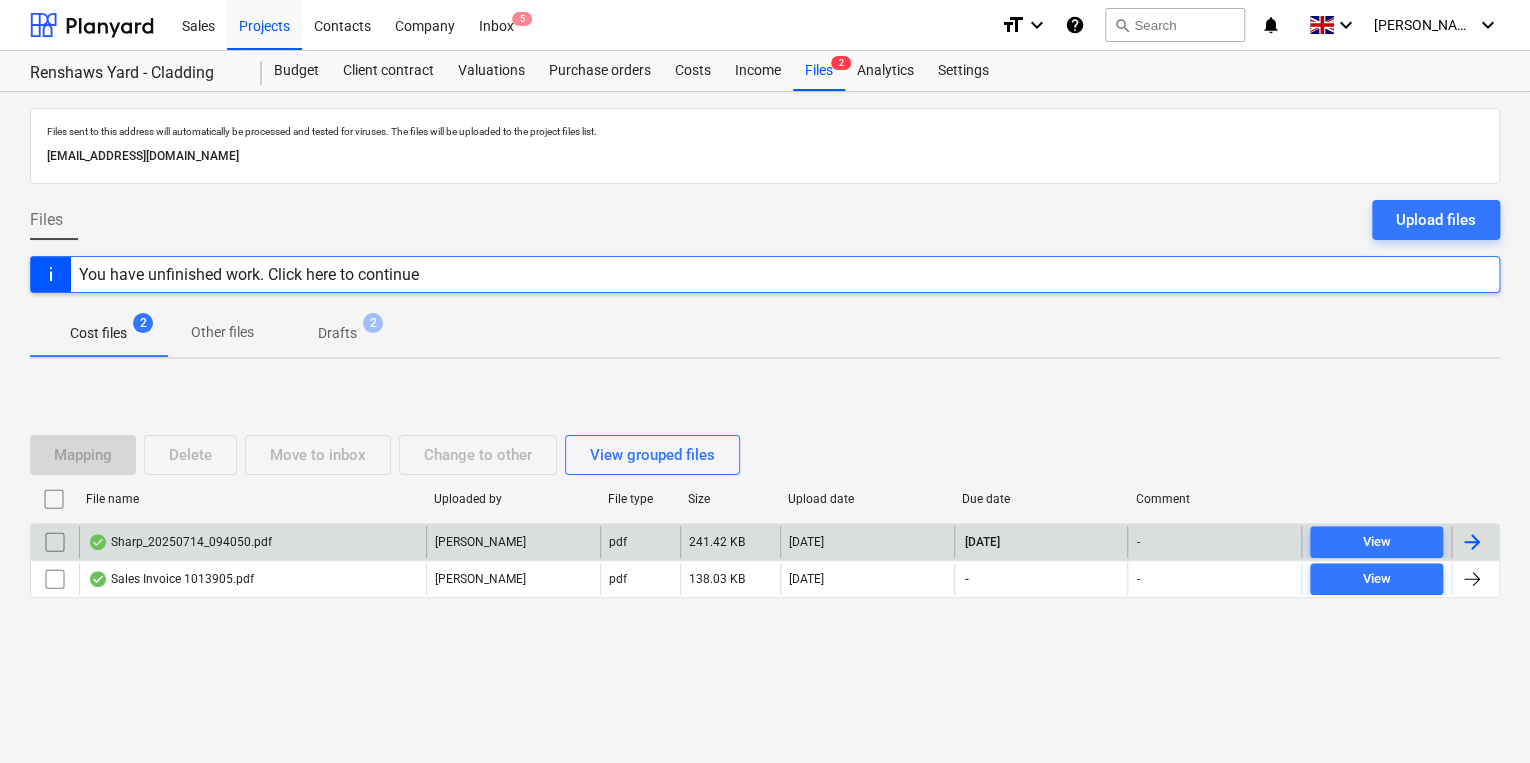 click on "Sharp_20250714_094050.pdf" at bounding box center (252, 542) 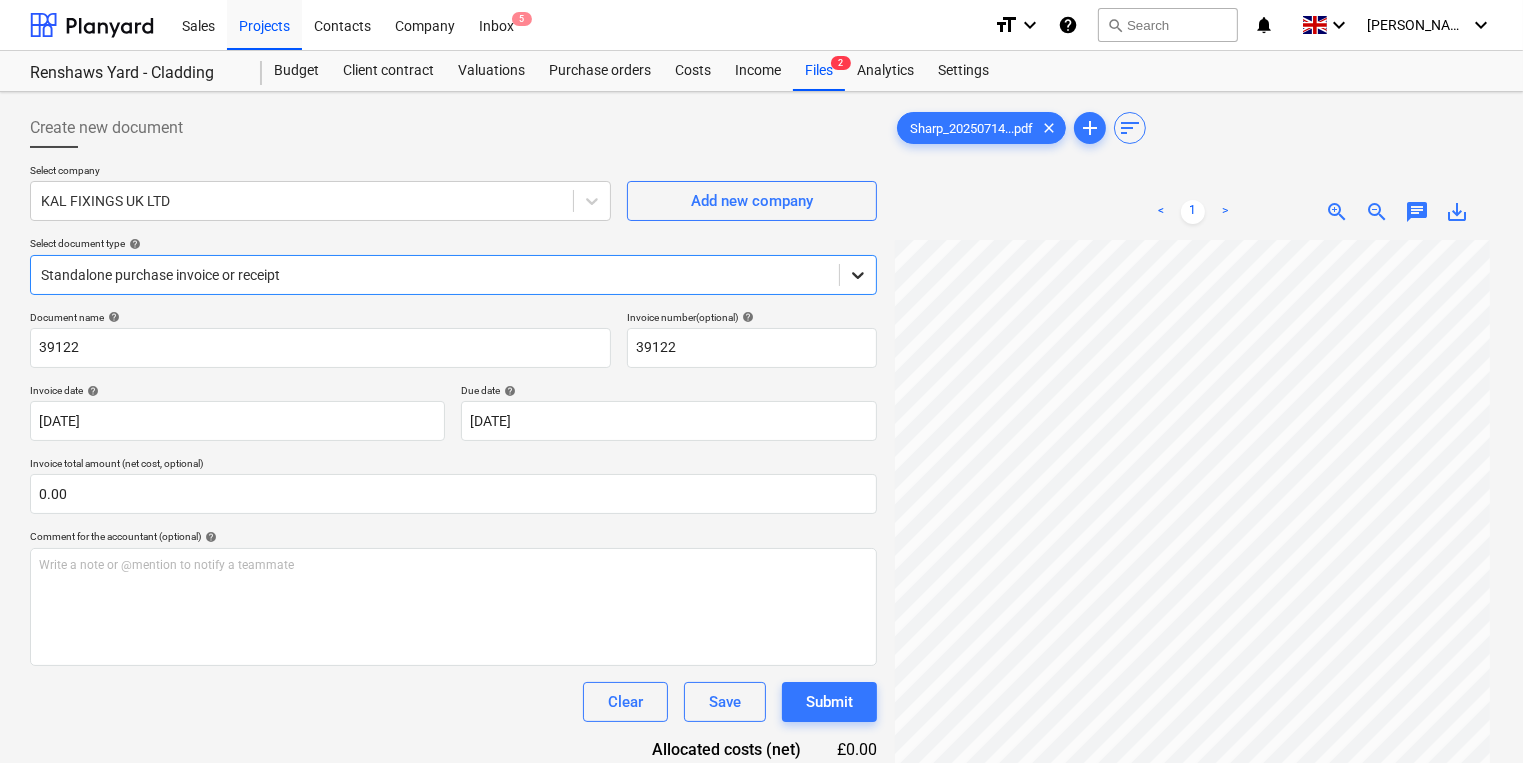 click 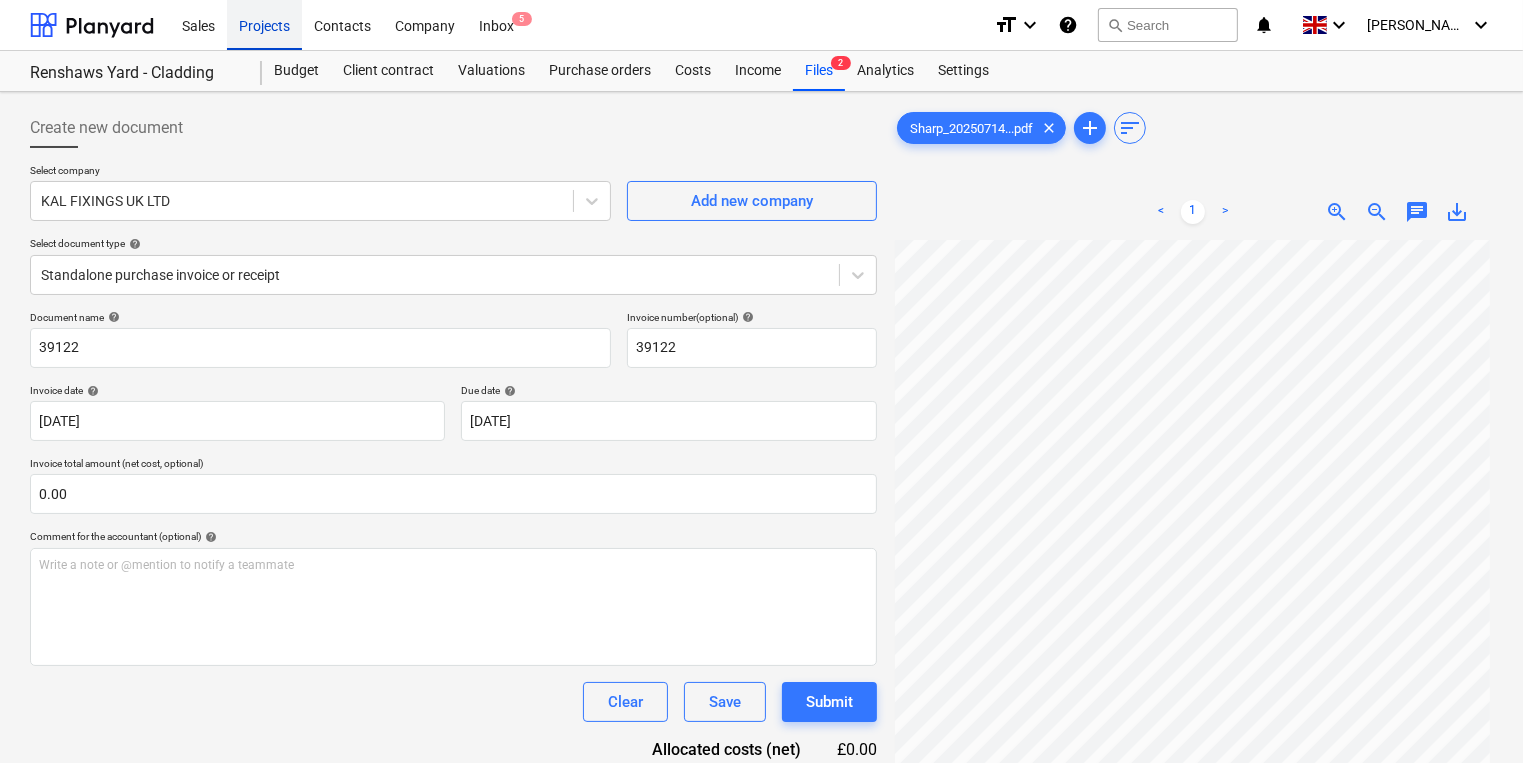 click on "Projects" at bounding box center [264, 24] 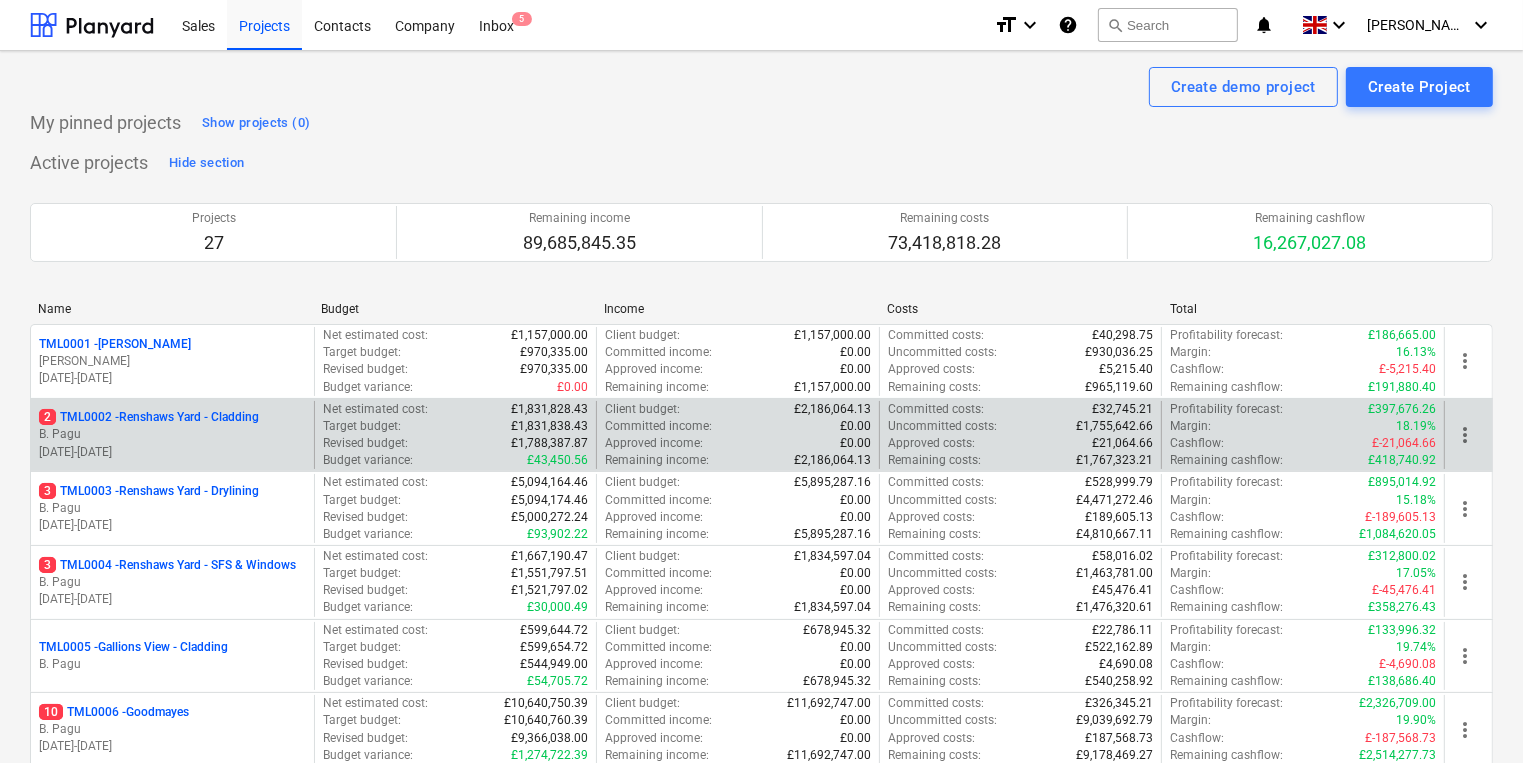click on "B. Pagu" at bounding box center (172, 434) 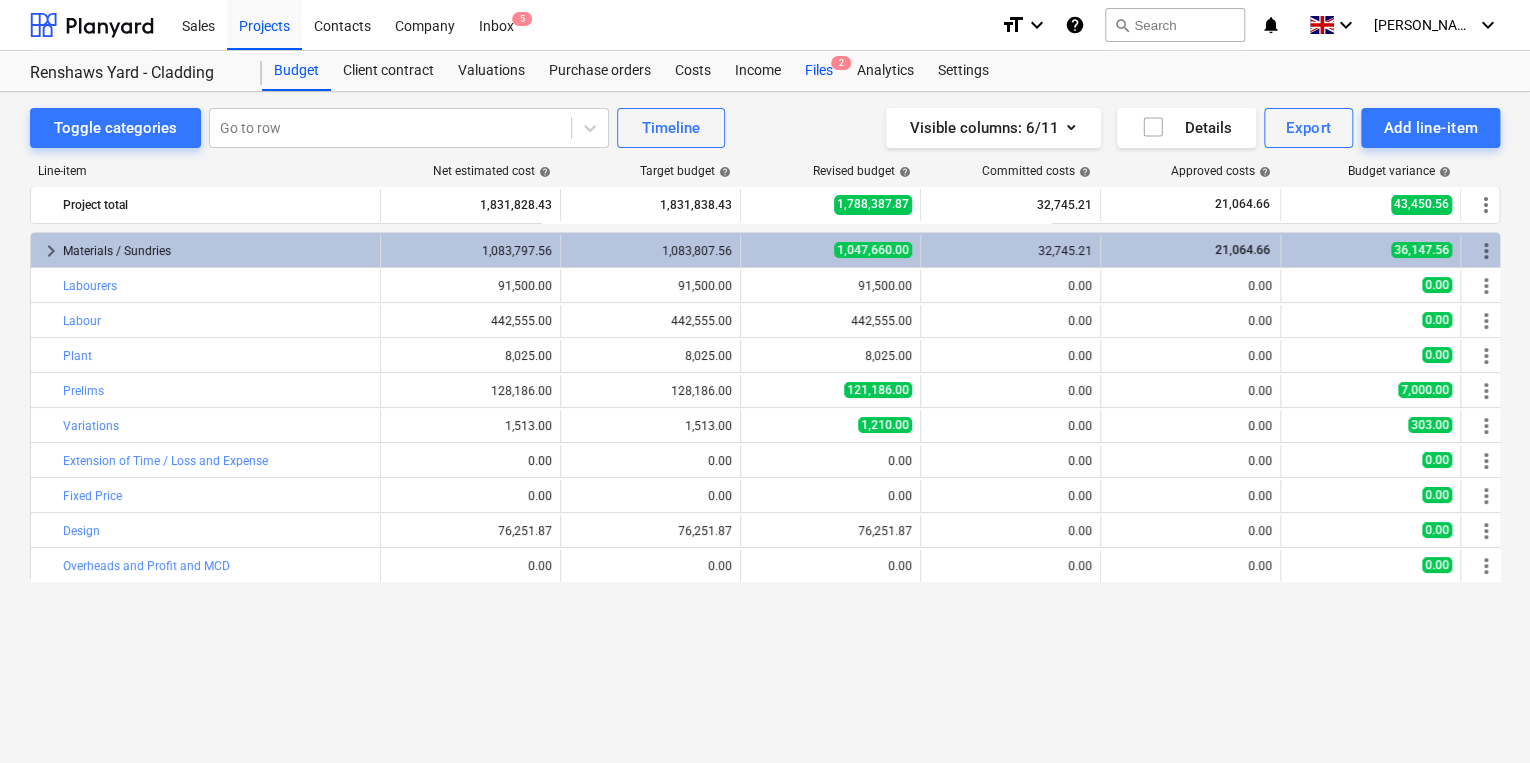click on "Files 2" at bounding box center [819, 71] 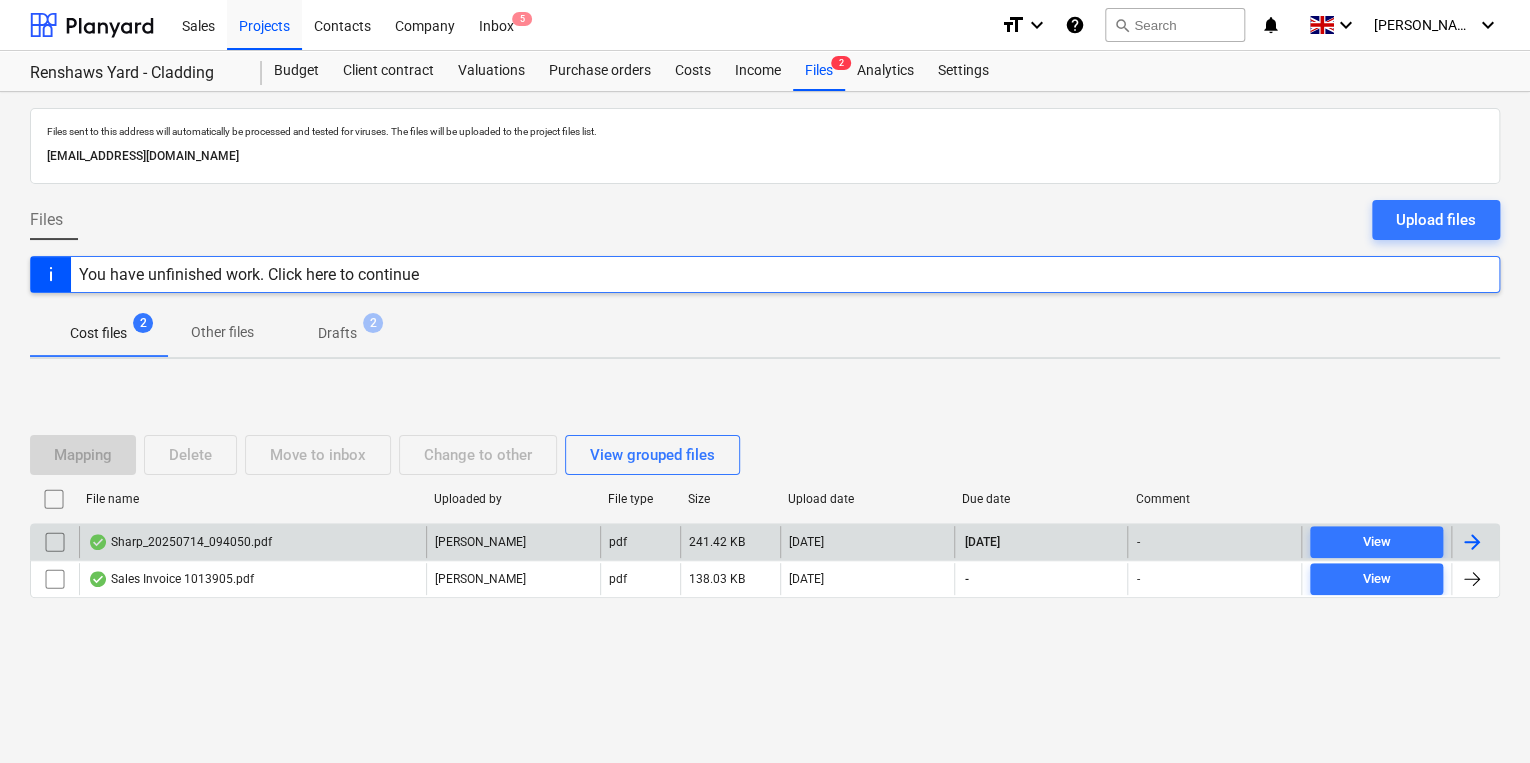 click on "Sharp_20250714_094050.pdf" at bounding box center [252, 542] 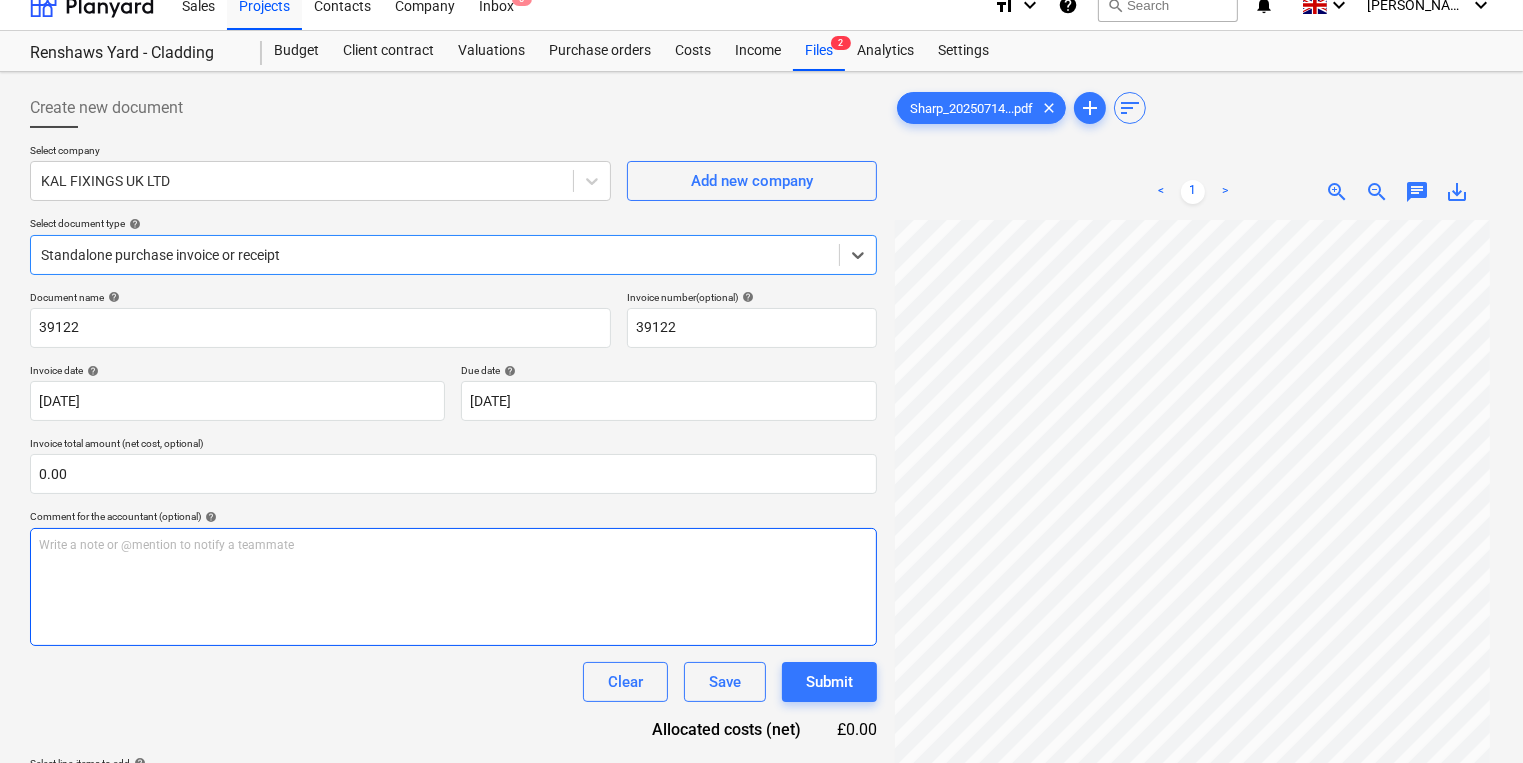 scroll, scrollTop: 0, scrollLeft: 0, axis: both 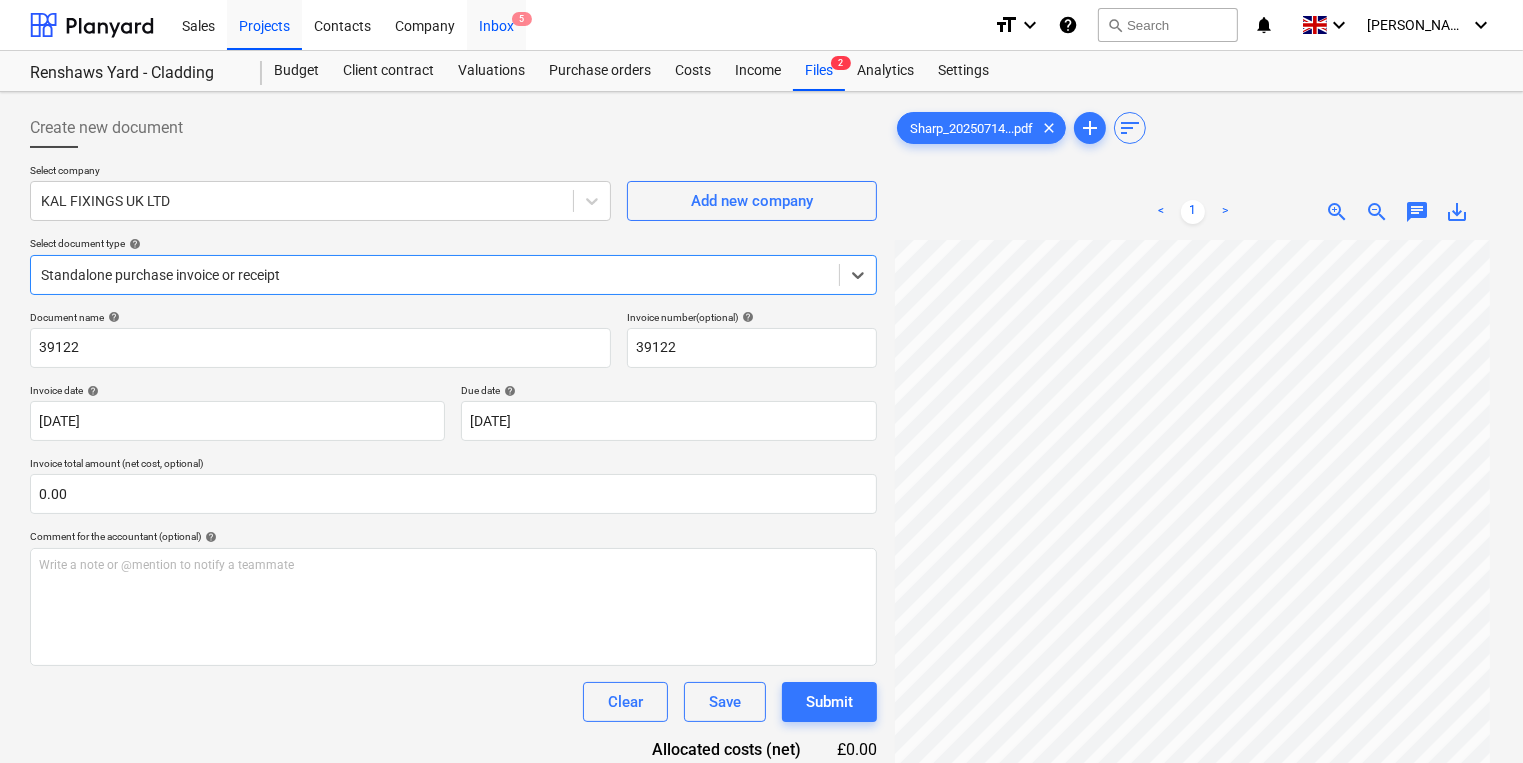 click on "Inbox 5" at bounding box center [496, 24] 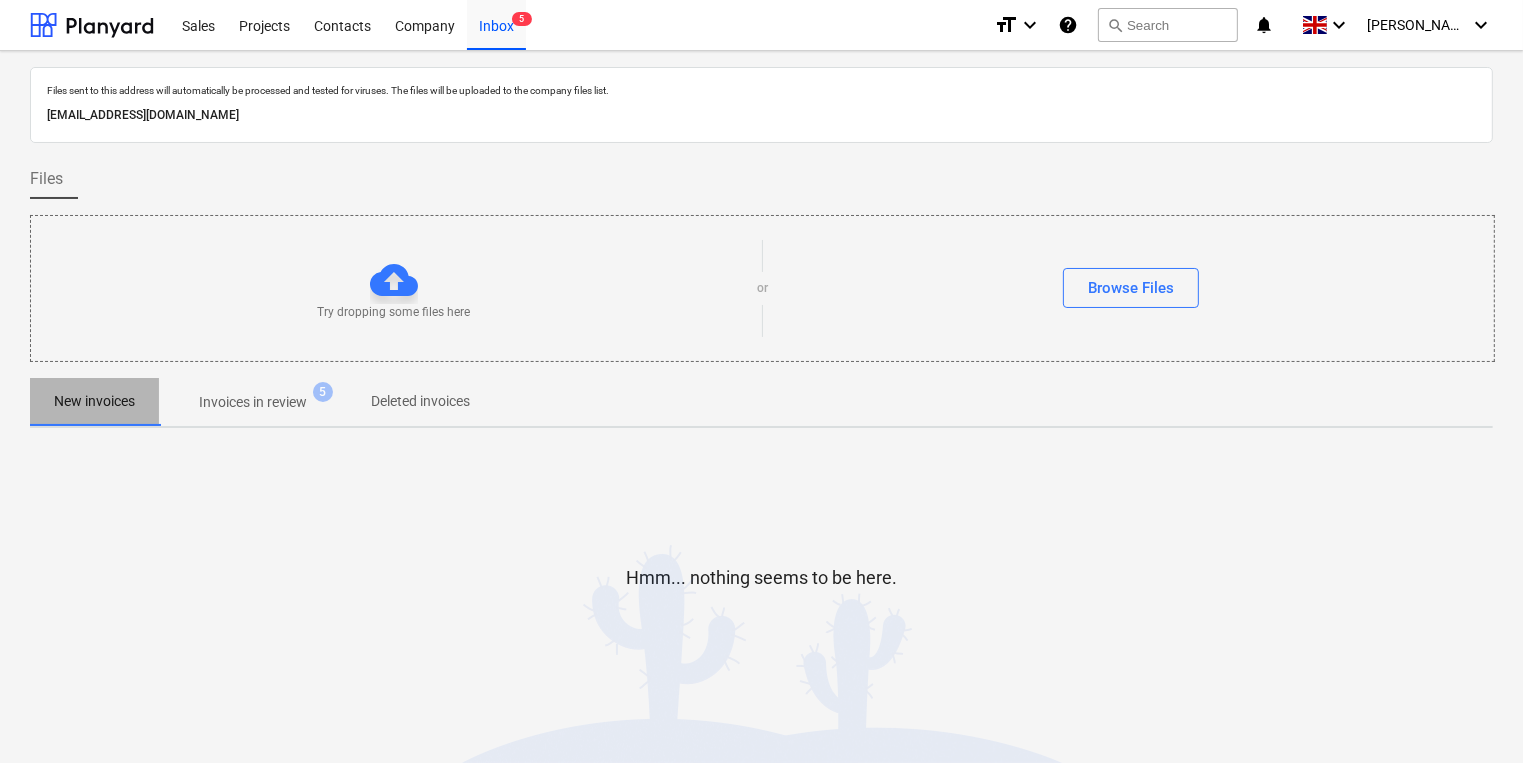 click on "New invoices" at bounding box center (94, 401) 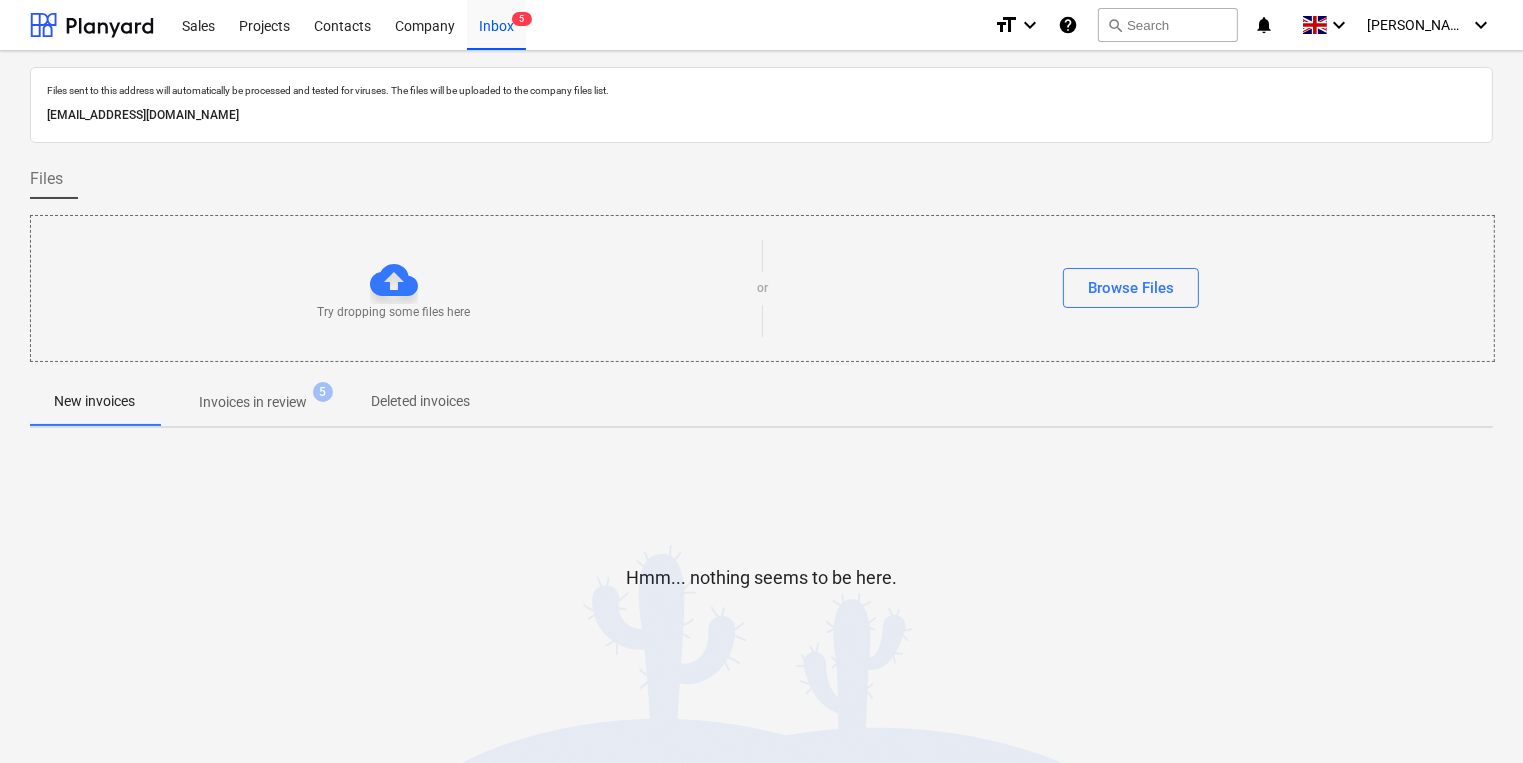 click on "Invoices in review" at bounding box center (253, 402) 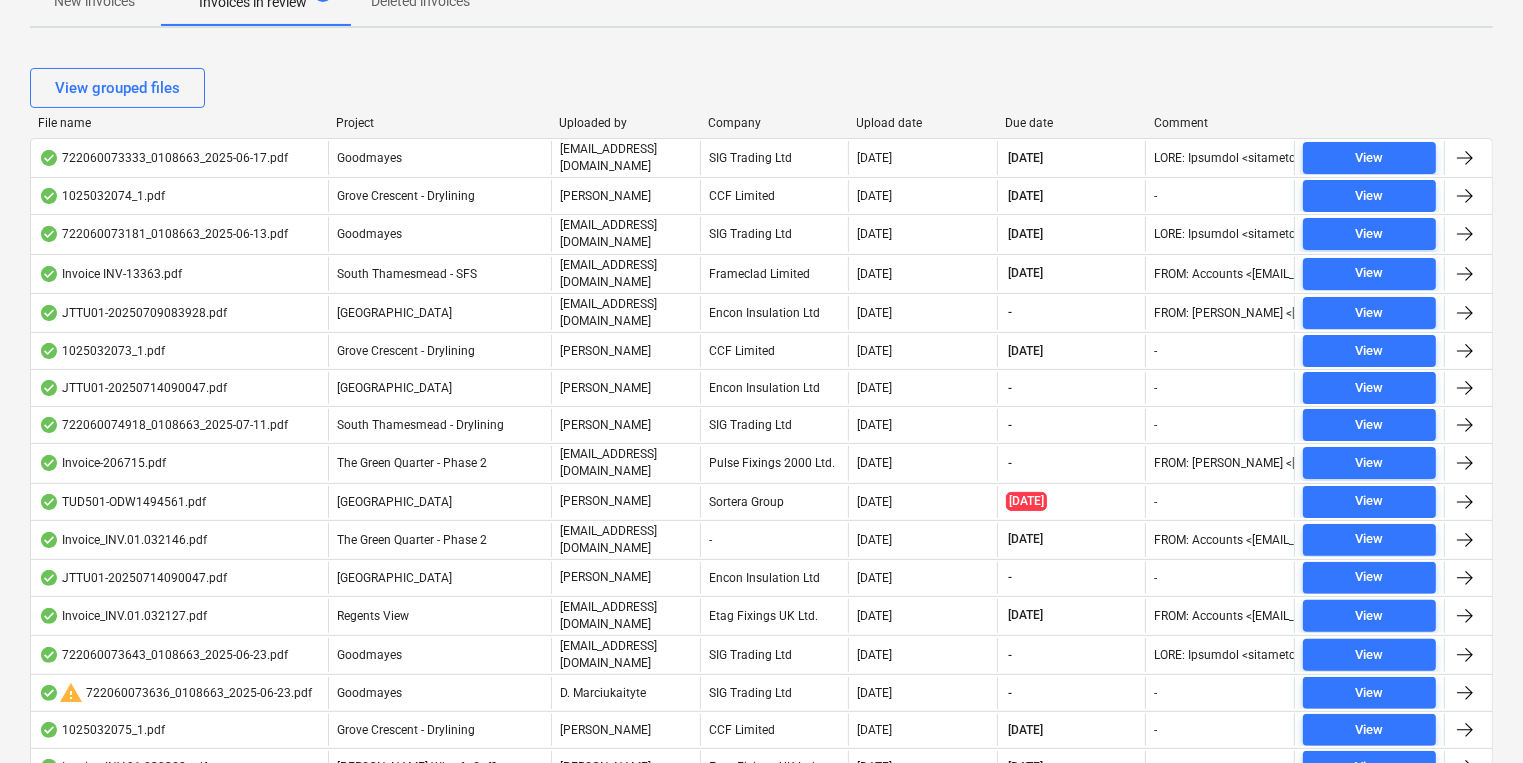 scroll, scrollTop: 800, scrollLeft: 0, axis: vertical 